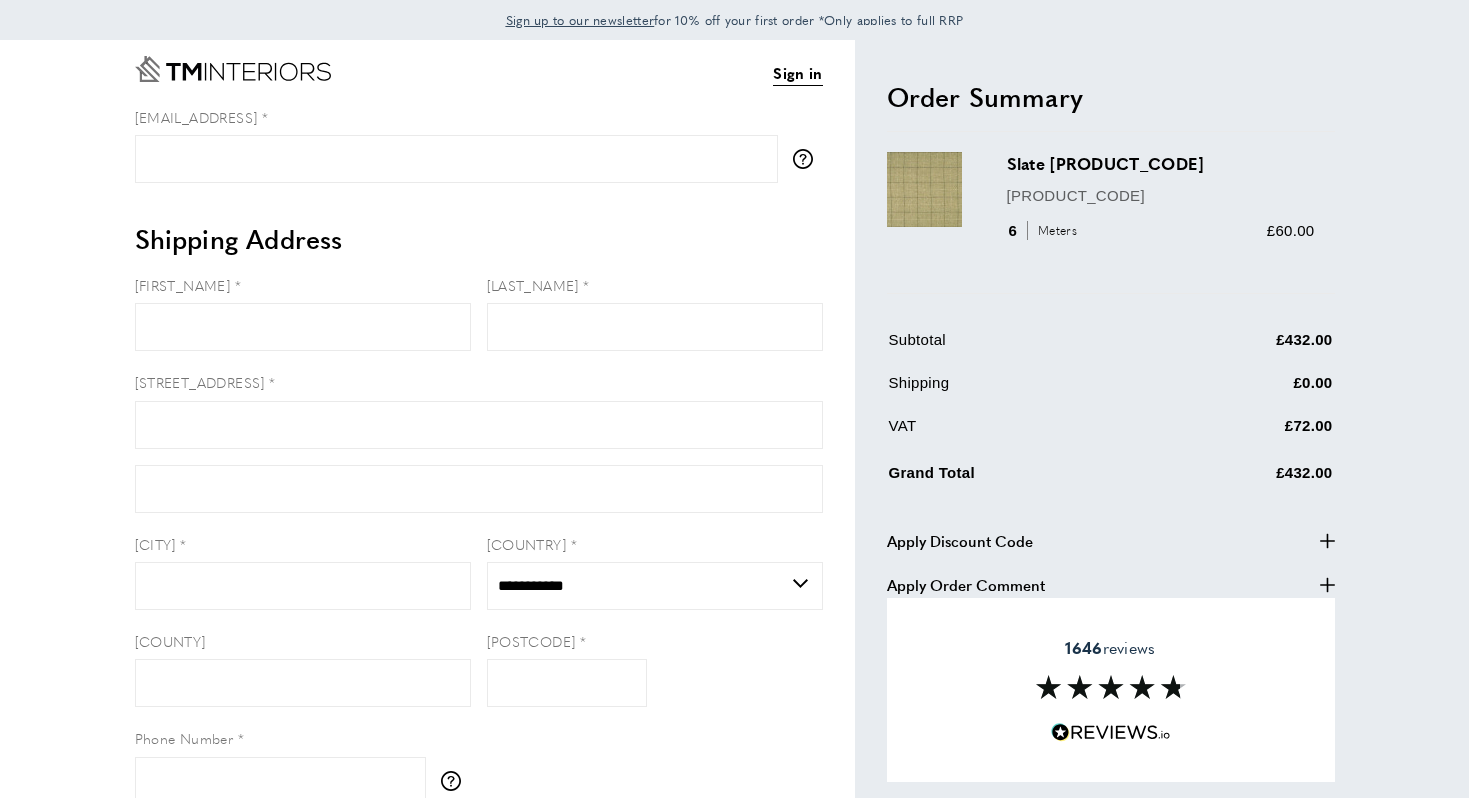 scroll, scrollTop: 0, scrollLeft: 0, axis: both 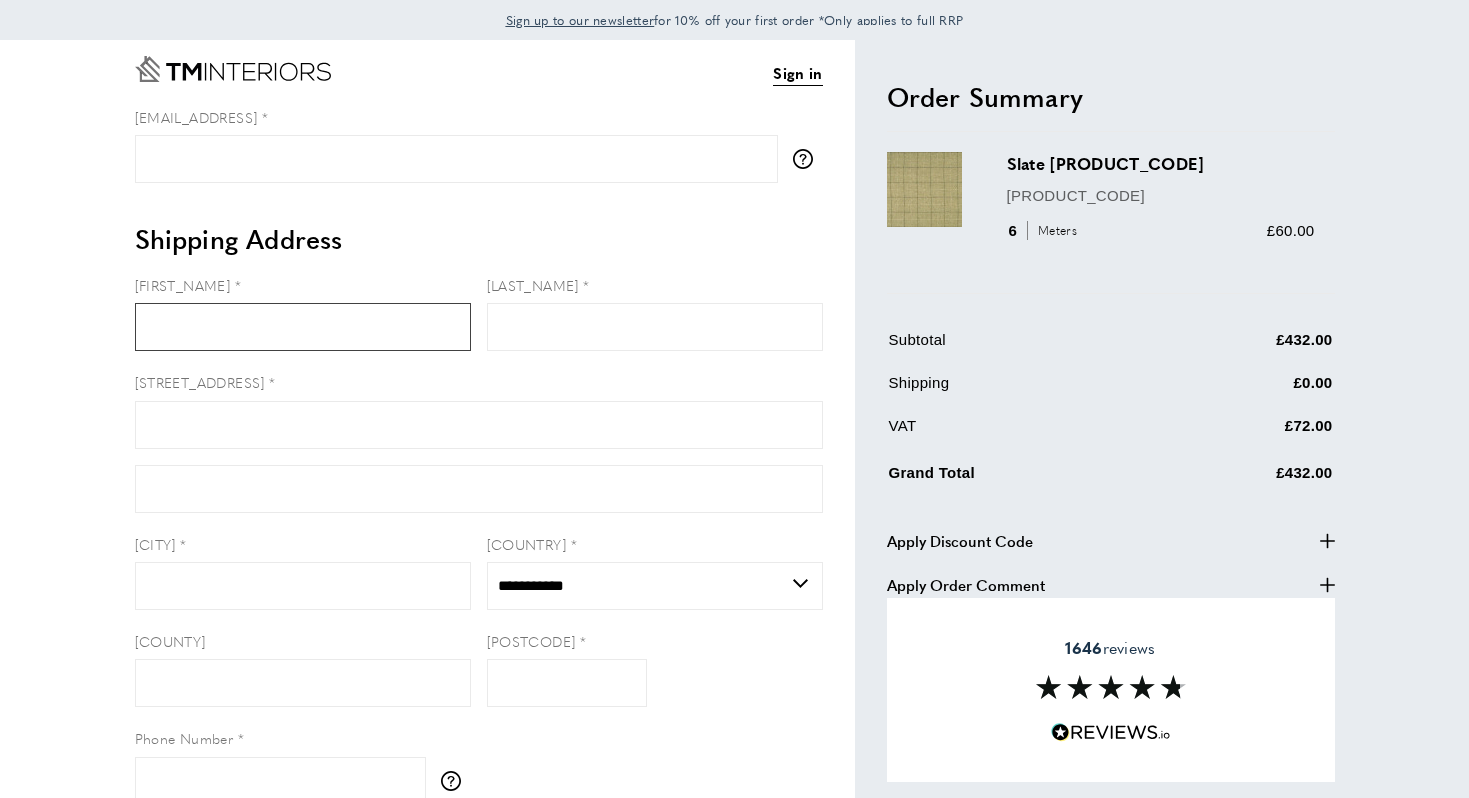 click on "[FIRST_NAME]" at bounding box center [303, 327] 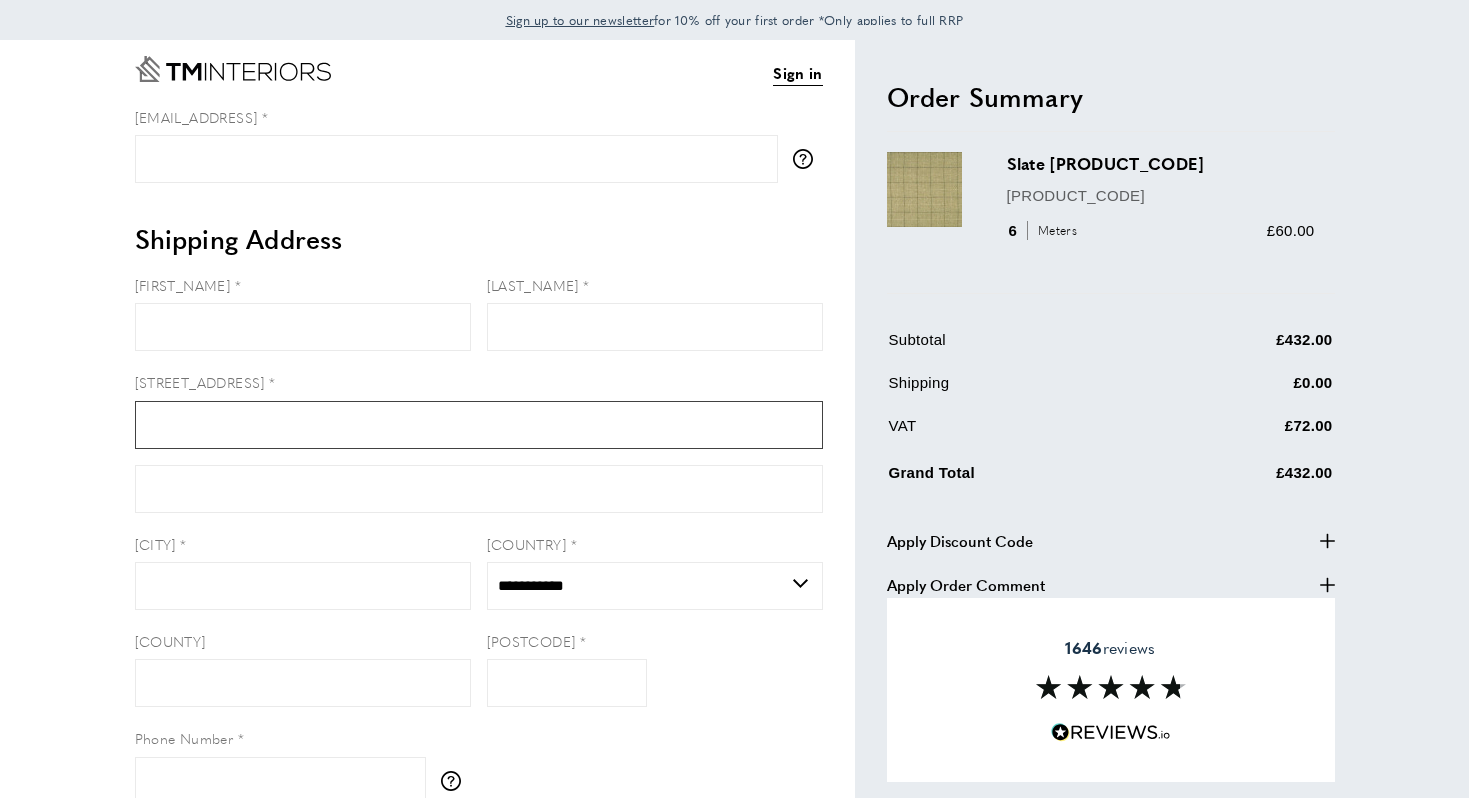 click on "[STREET_ADDRESS]" at bounding box center [479, 425] 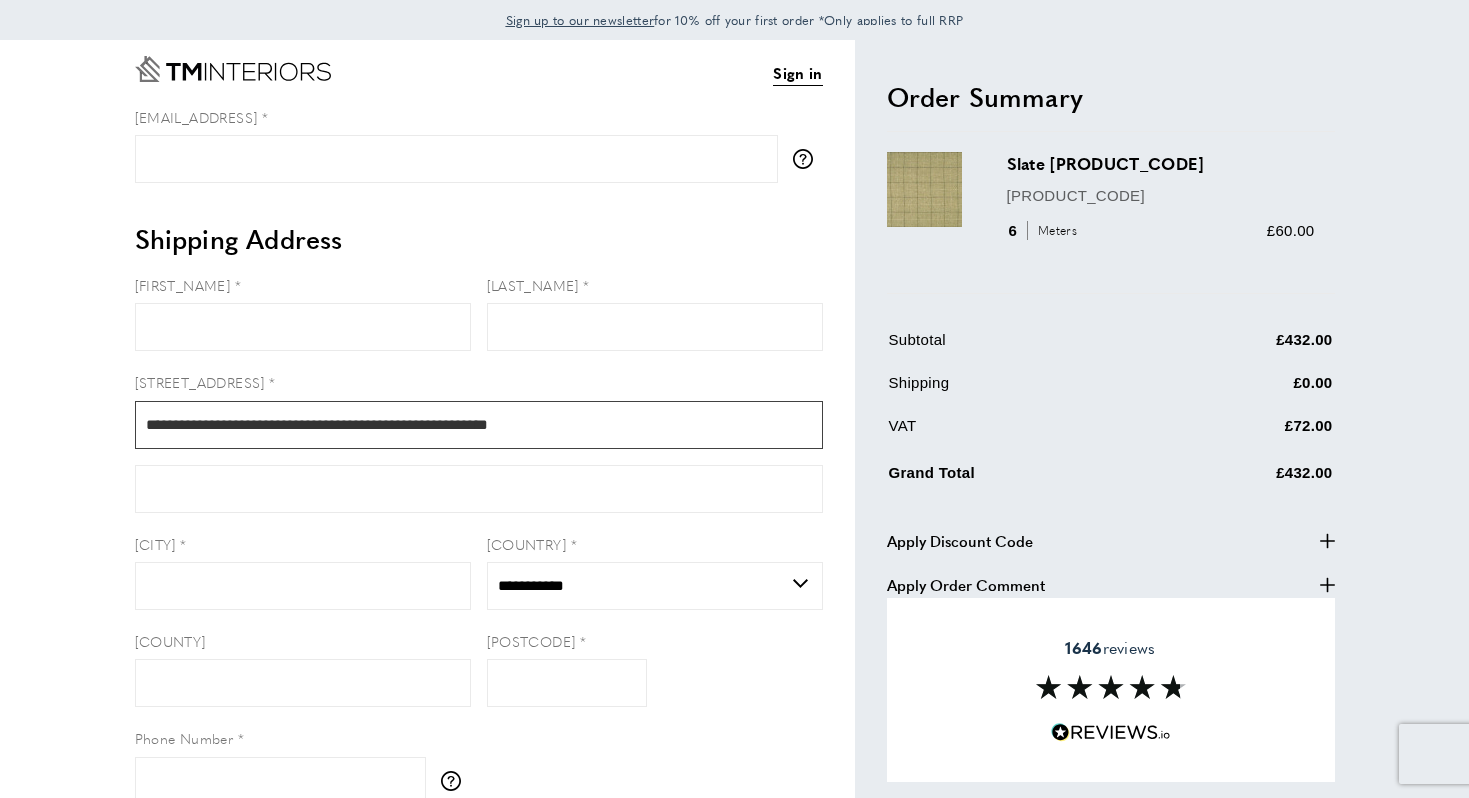 drag, startPoint x: 547, startPoint y: 431, endPoint x: 487, endPoint y: 426, distance: 60.207973 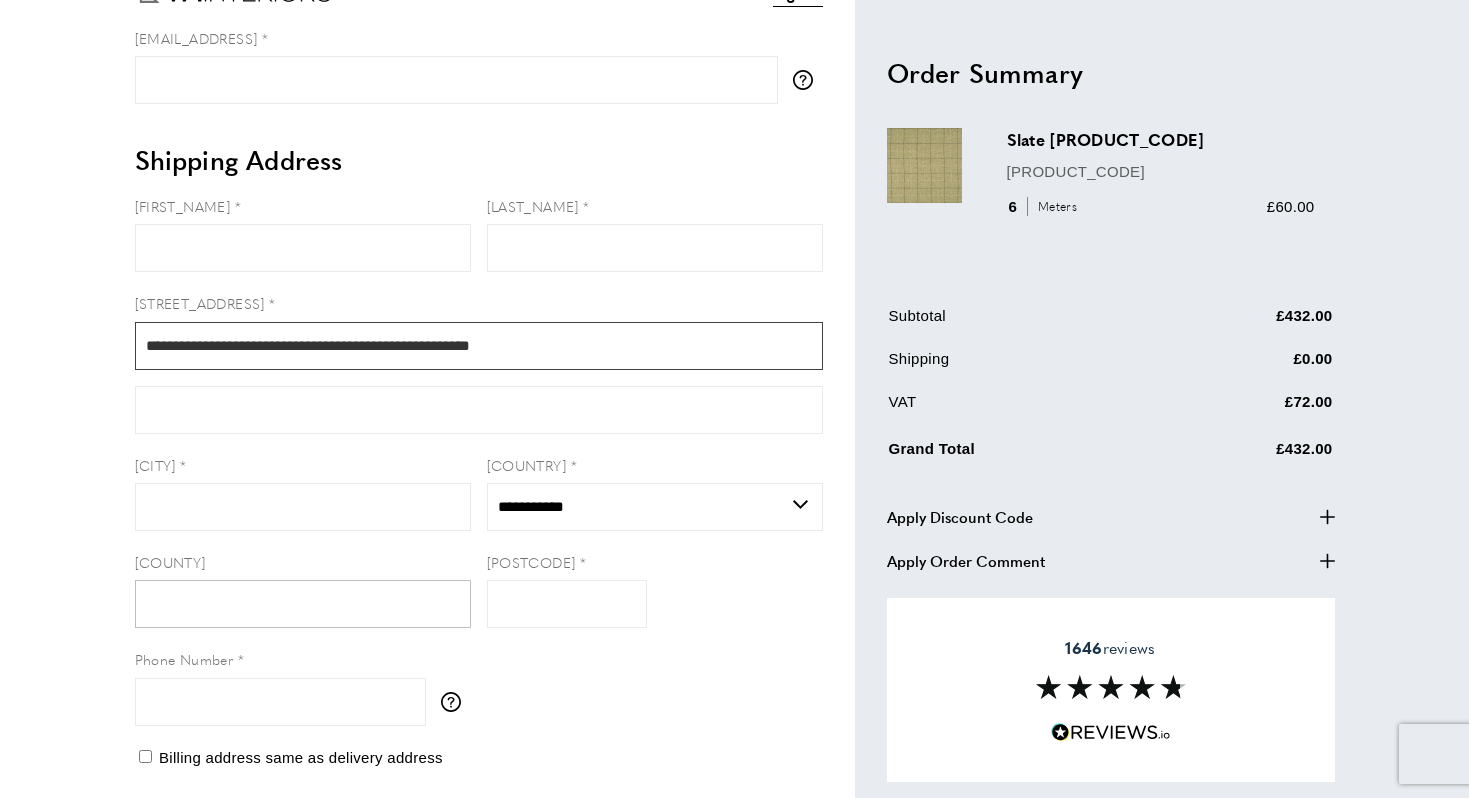 scroll, scrollTop: 81, scrollLeft: 0, axis: vertical 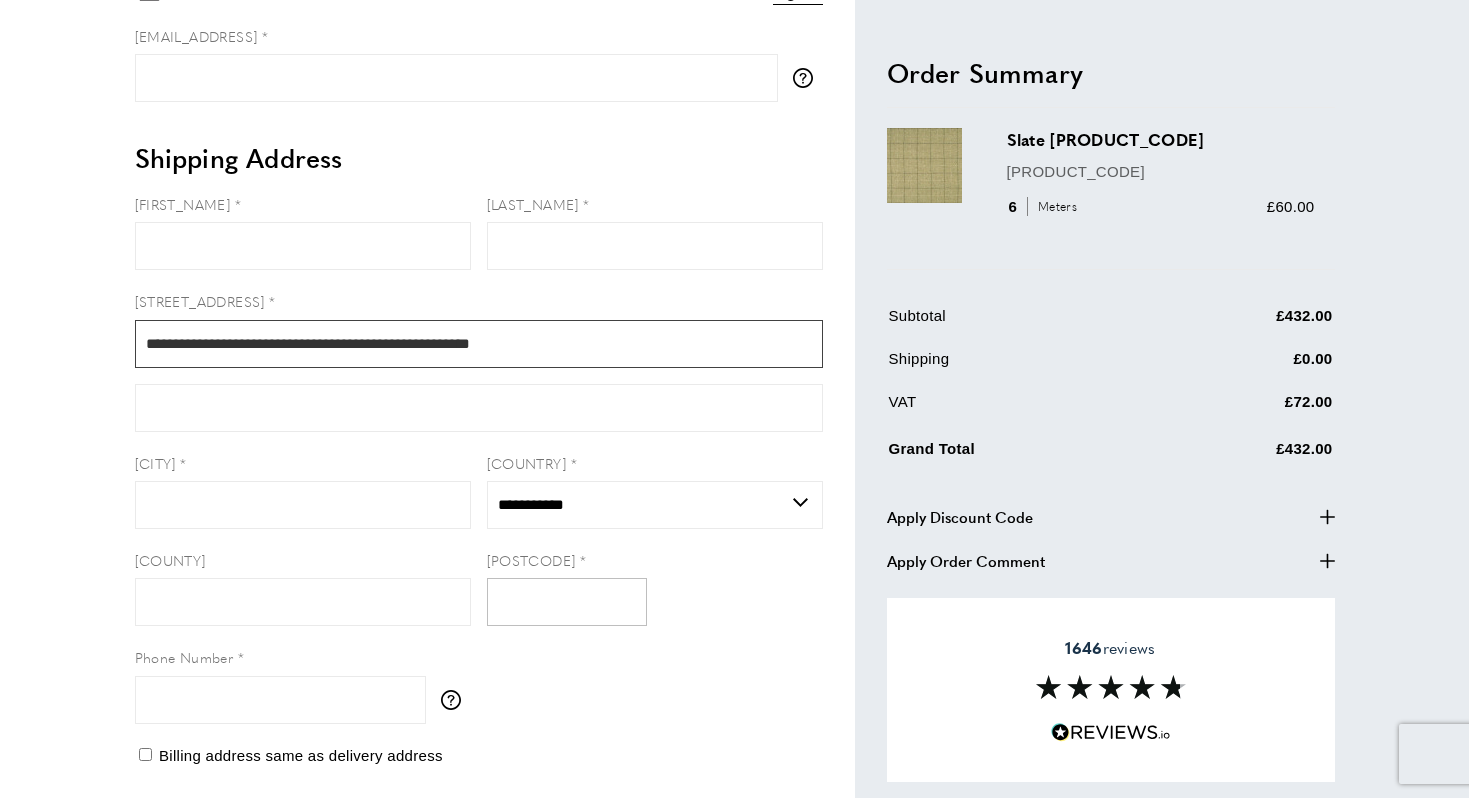 type on "**********" 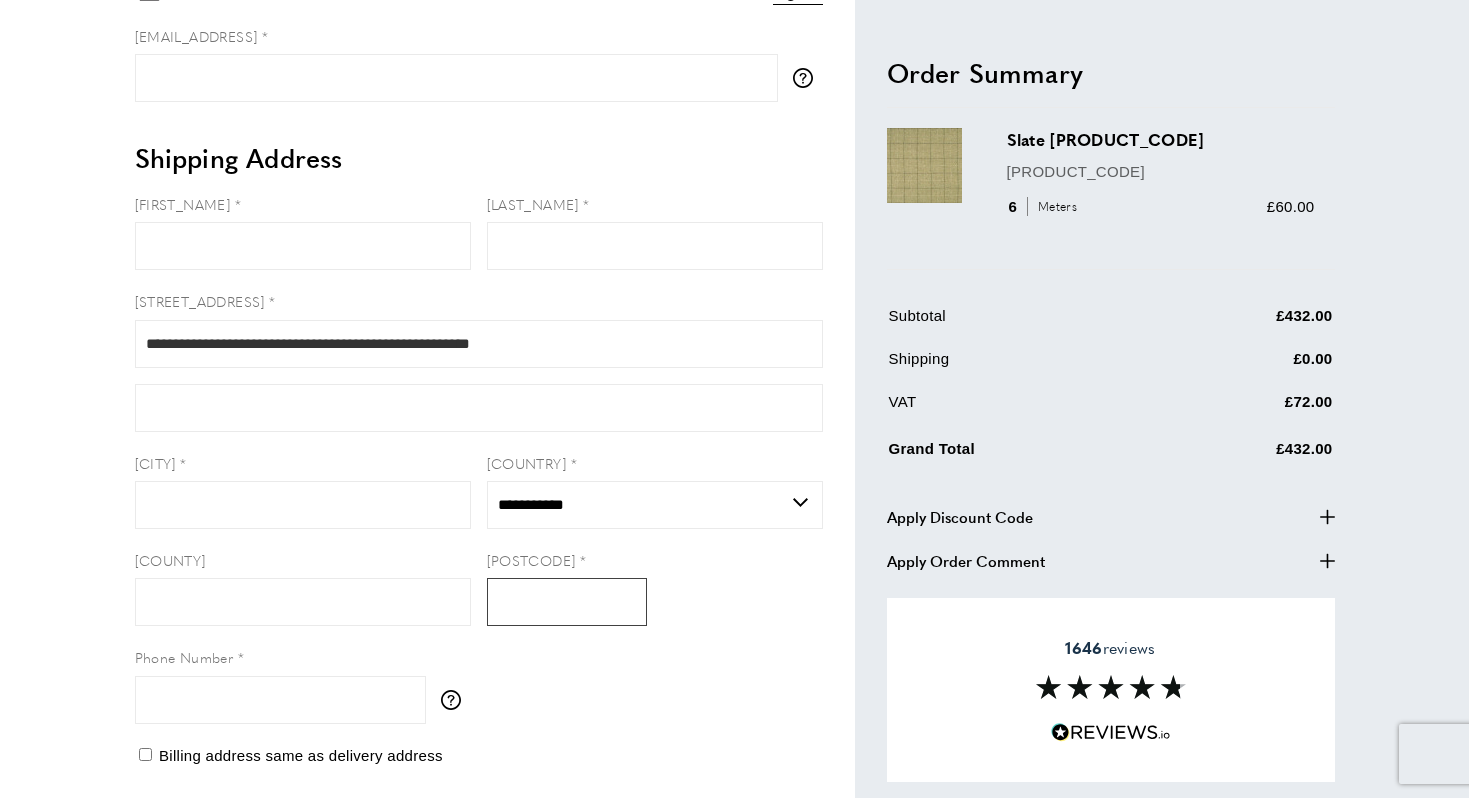 click on "[POSTCODE]" at bounding box center (567, 602) 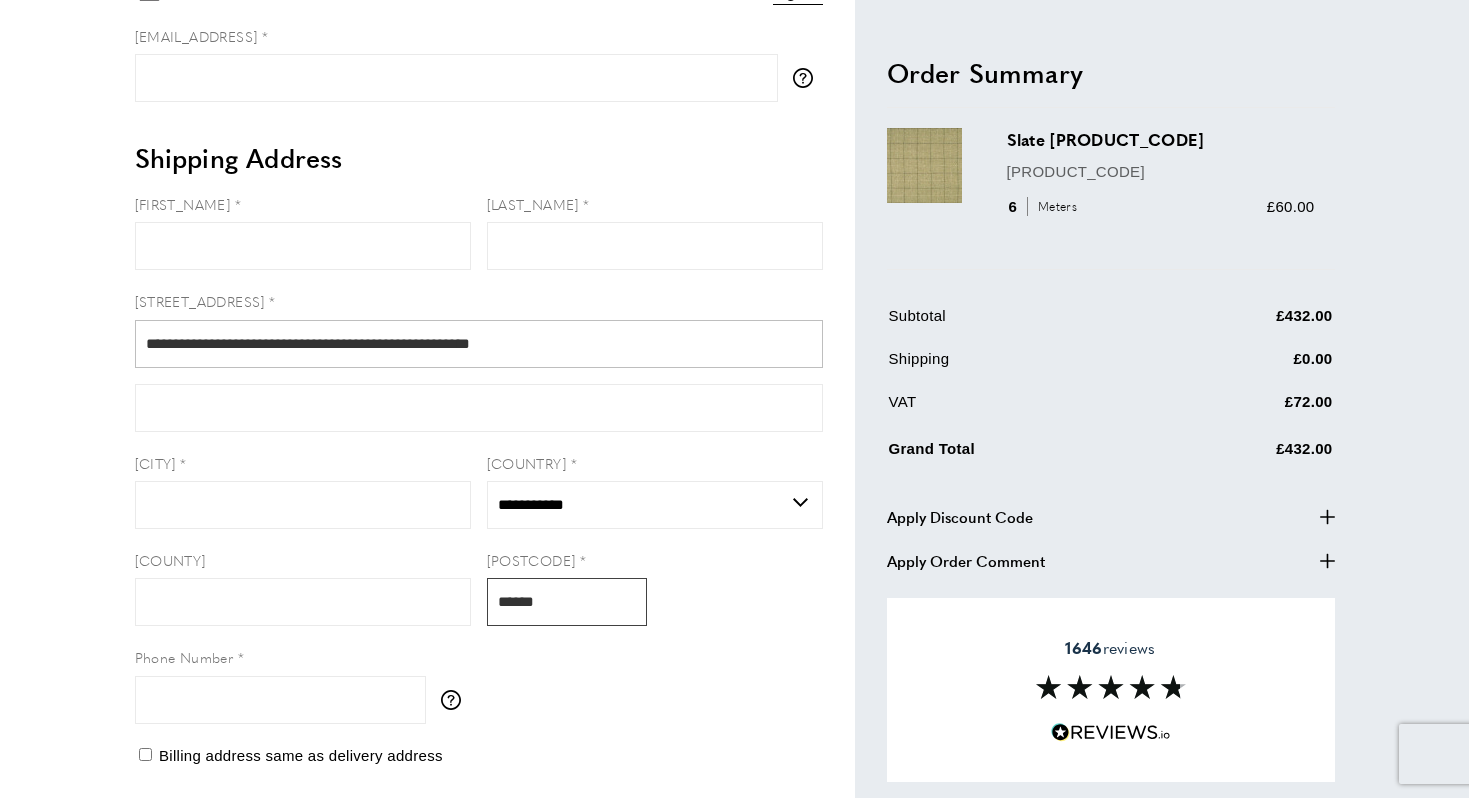type on "******" 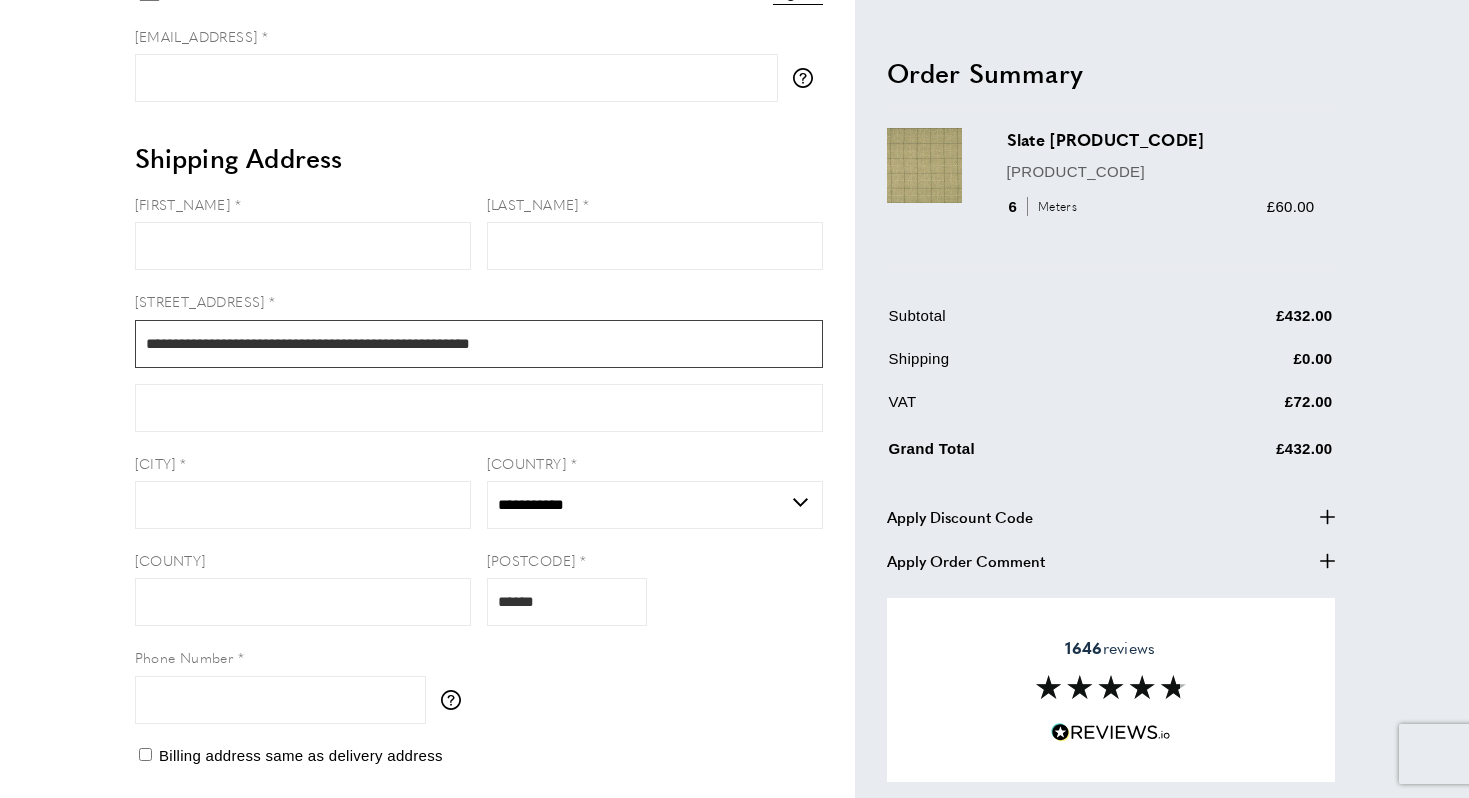 drag, startPoint x: 530, startPoint y: 346, endPoint x: 478, endPoint y: 341, distance: 52.23983 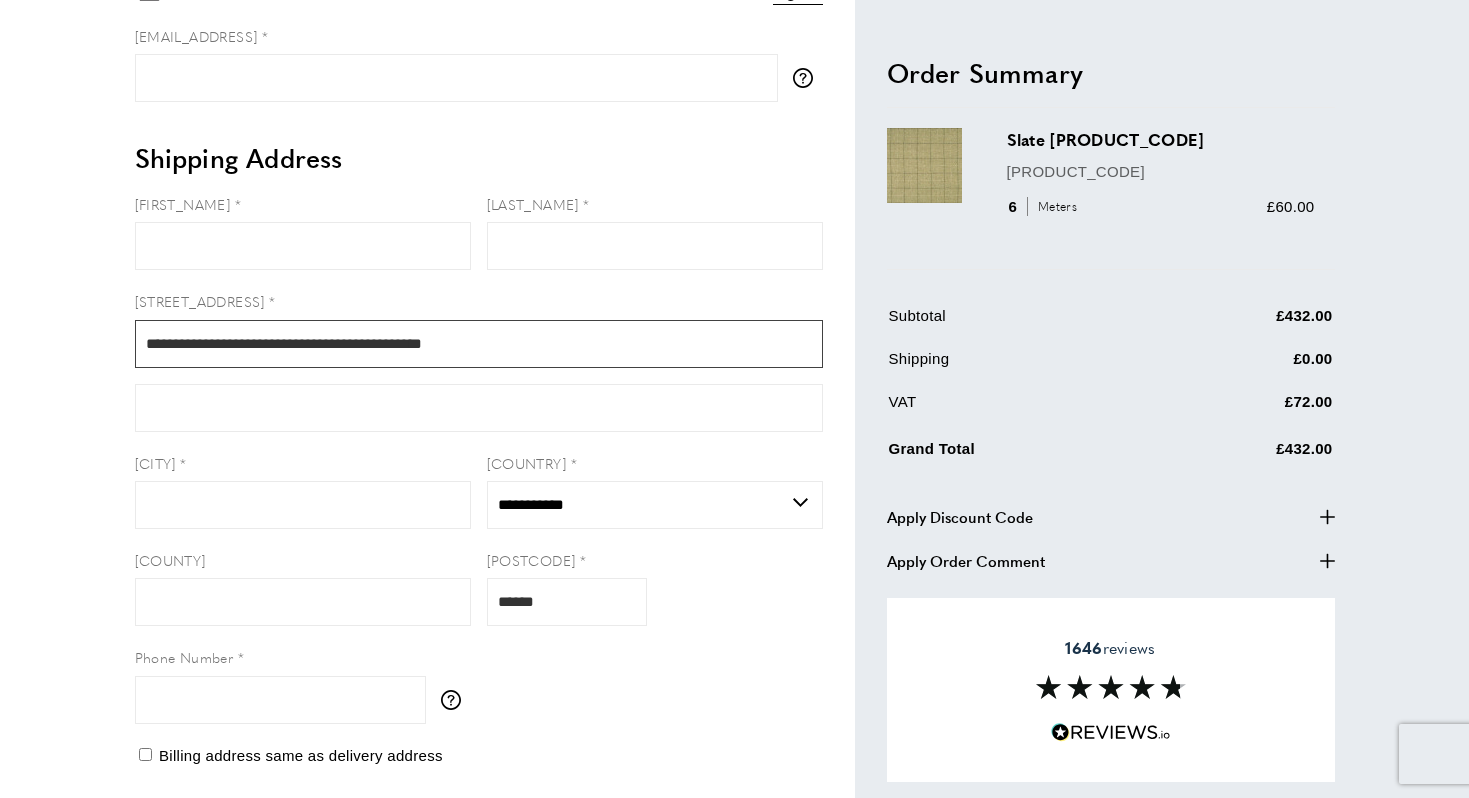 drag, startPoint x: 470, startPoint y: 345, endPoint x: 416, endPoint y: 344, distance: 54.00926 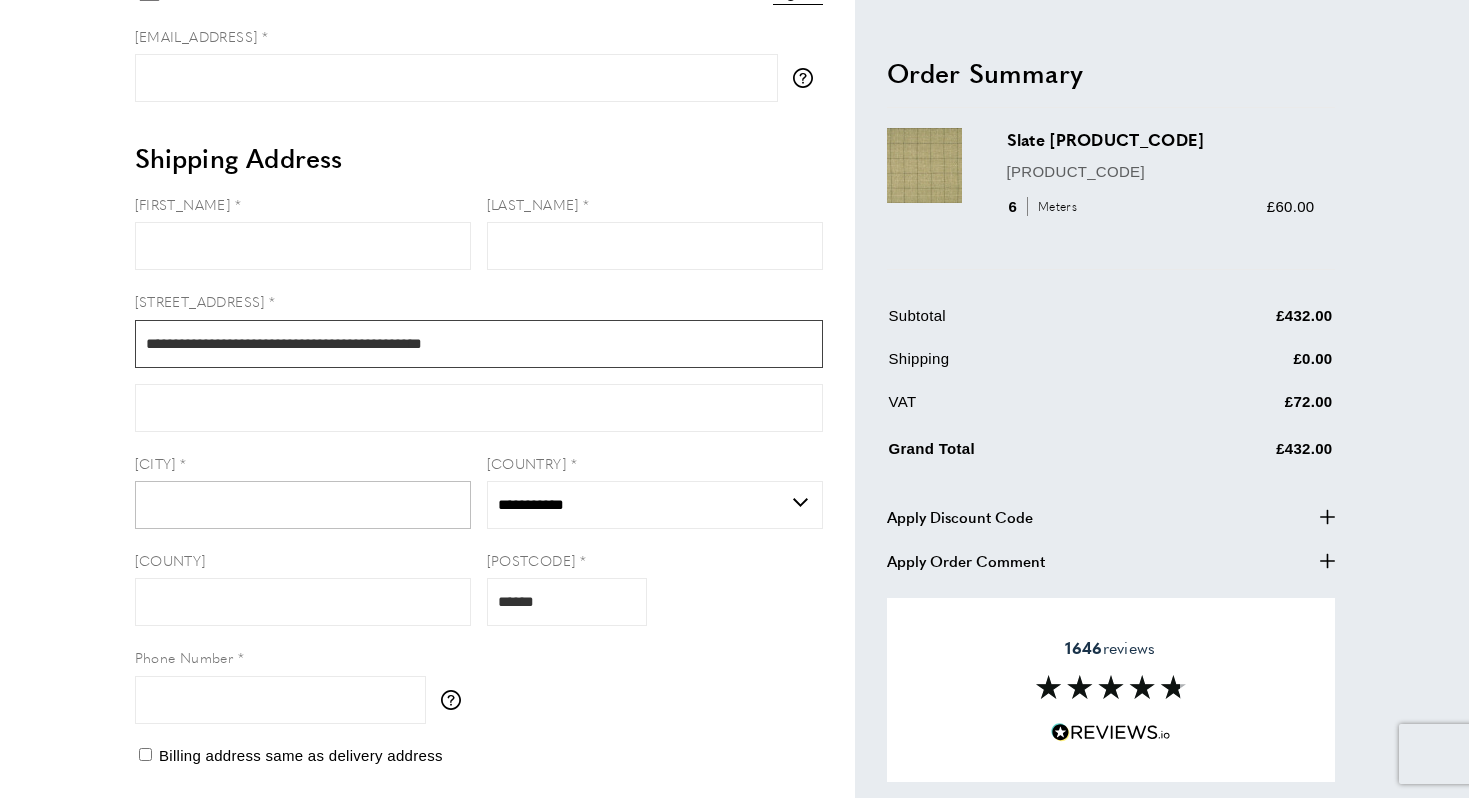 type on "**********" 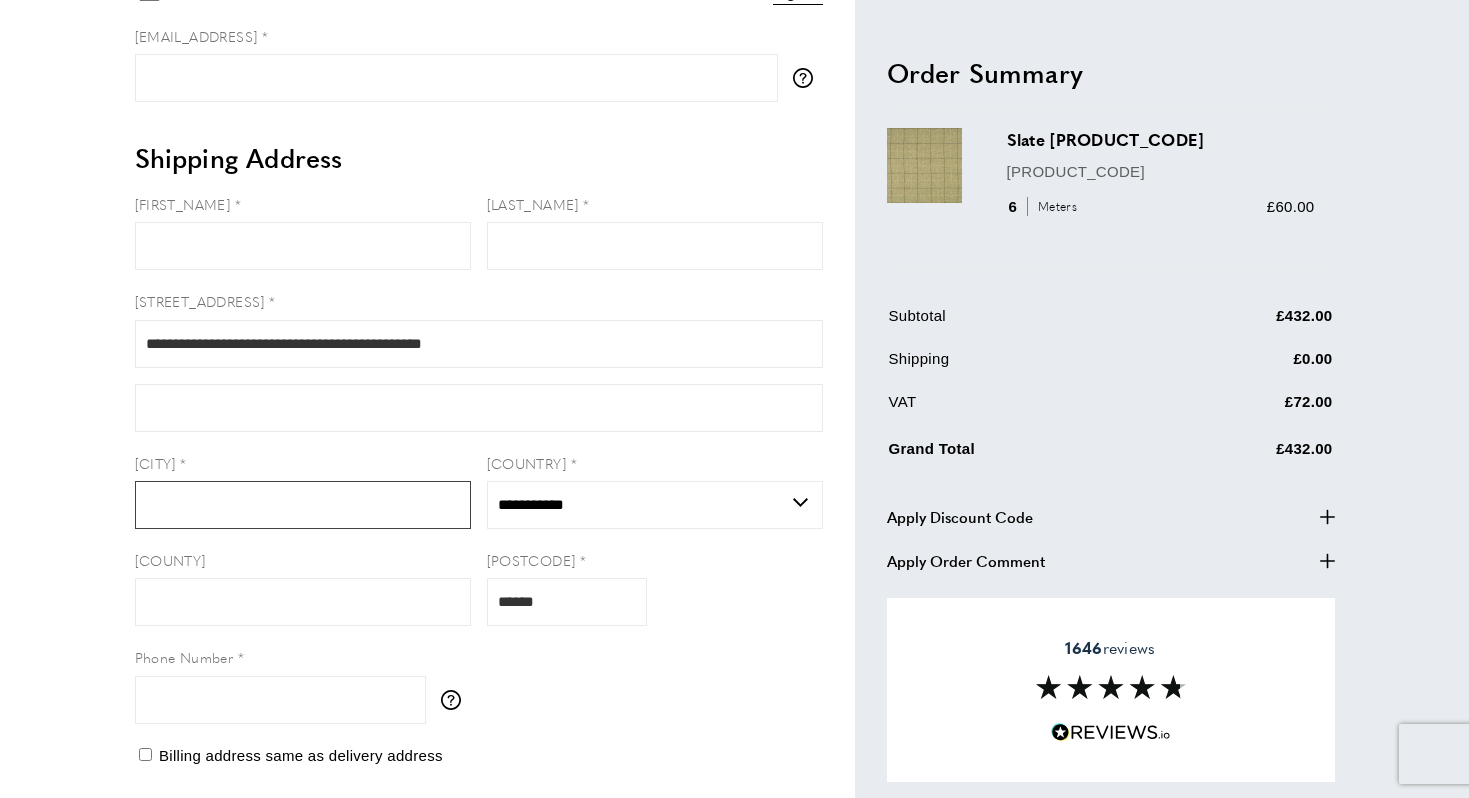 click on "[CITY]" at bounding box center (303, 505) 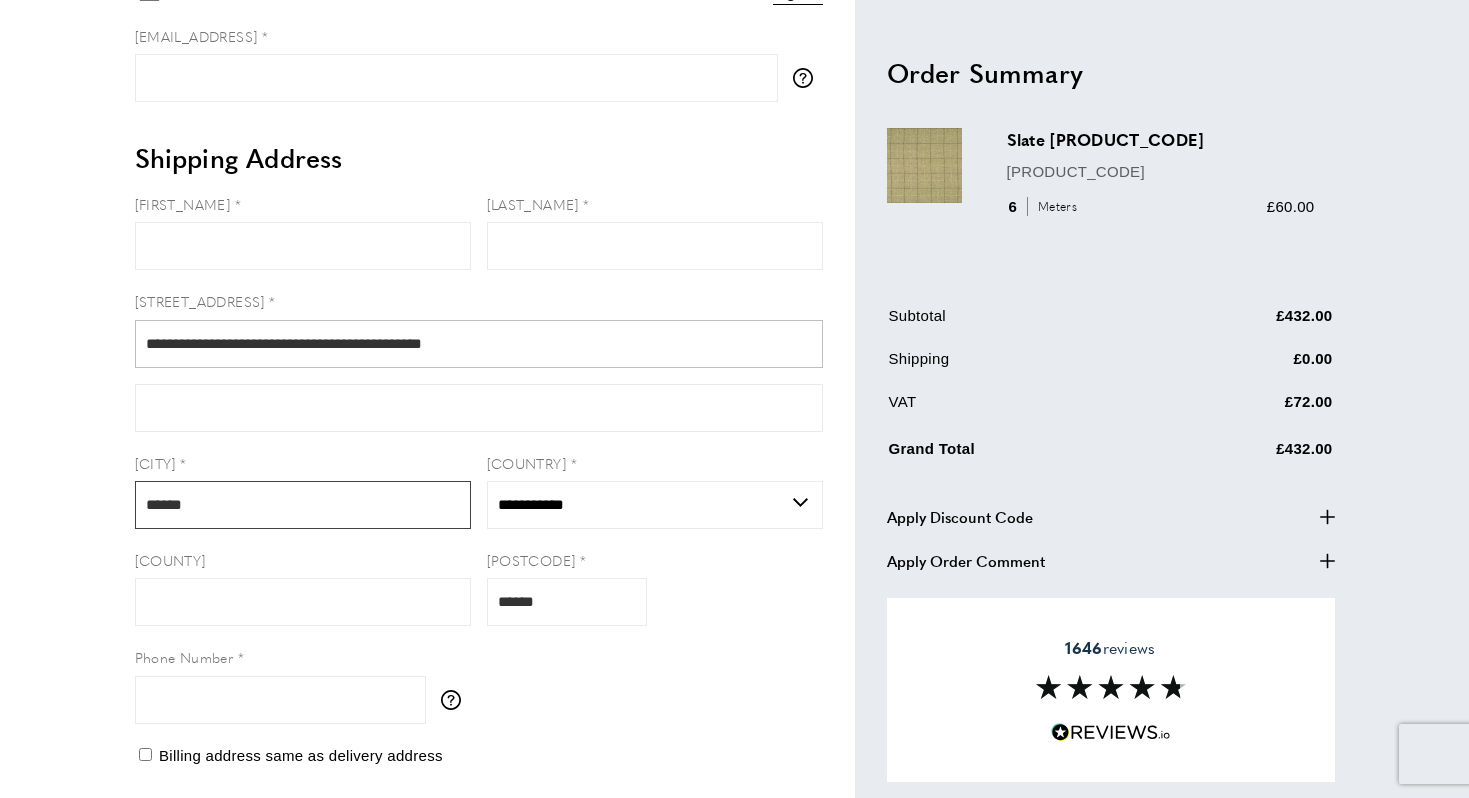 type on "******" 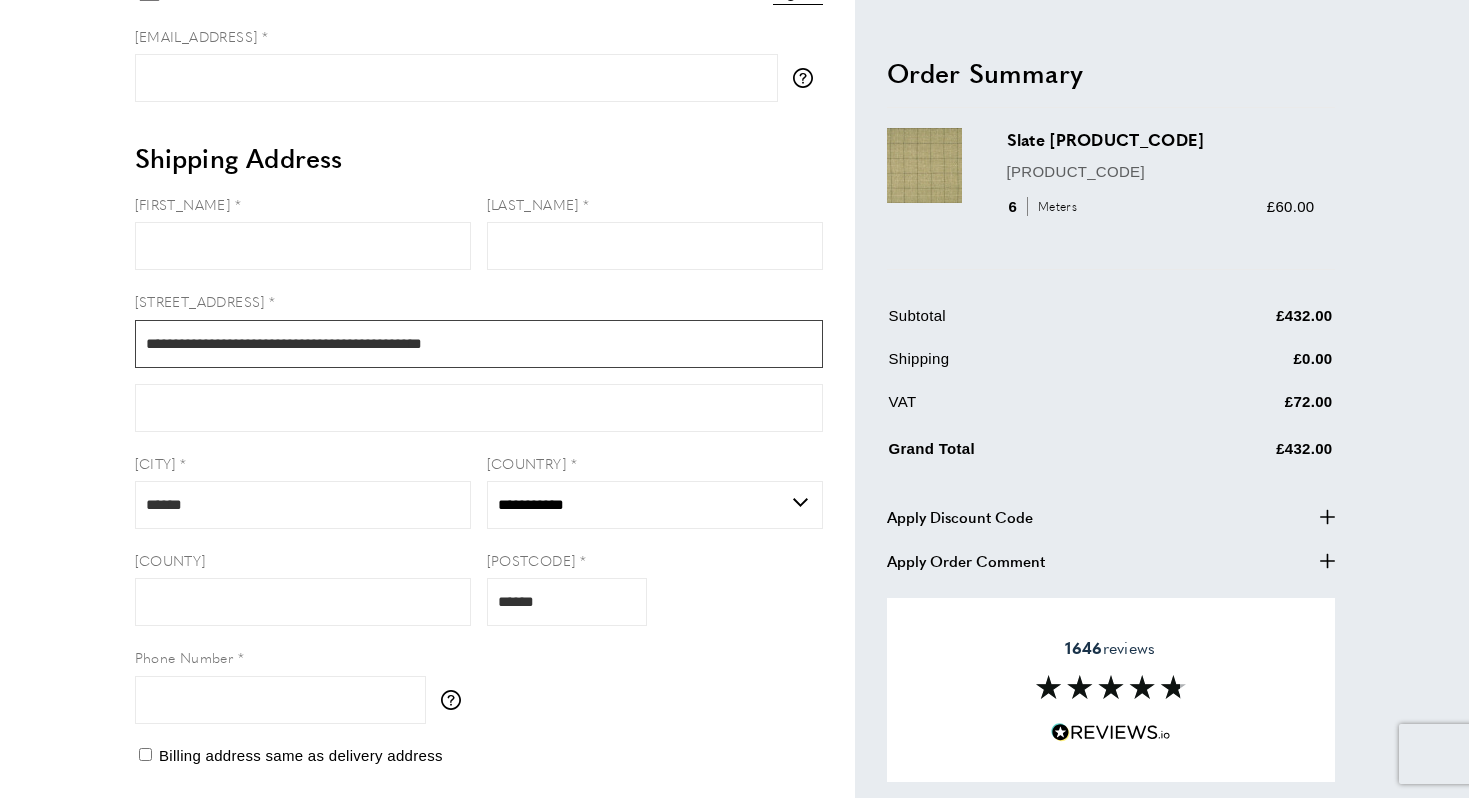 click on "**********" at bounding box center [479, 344] 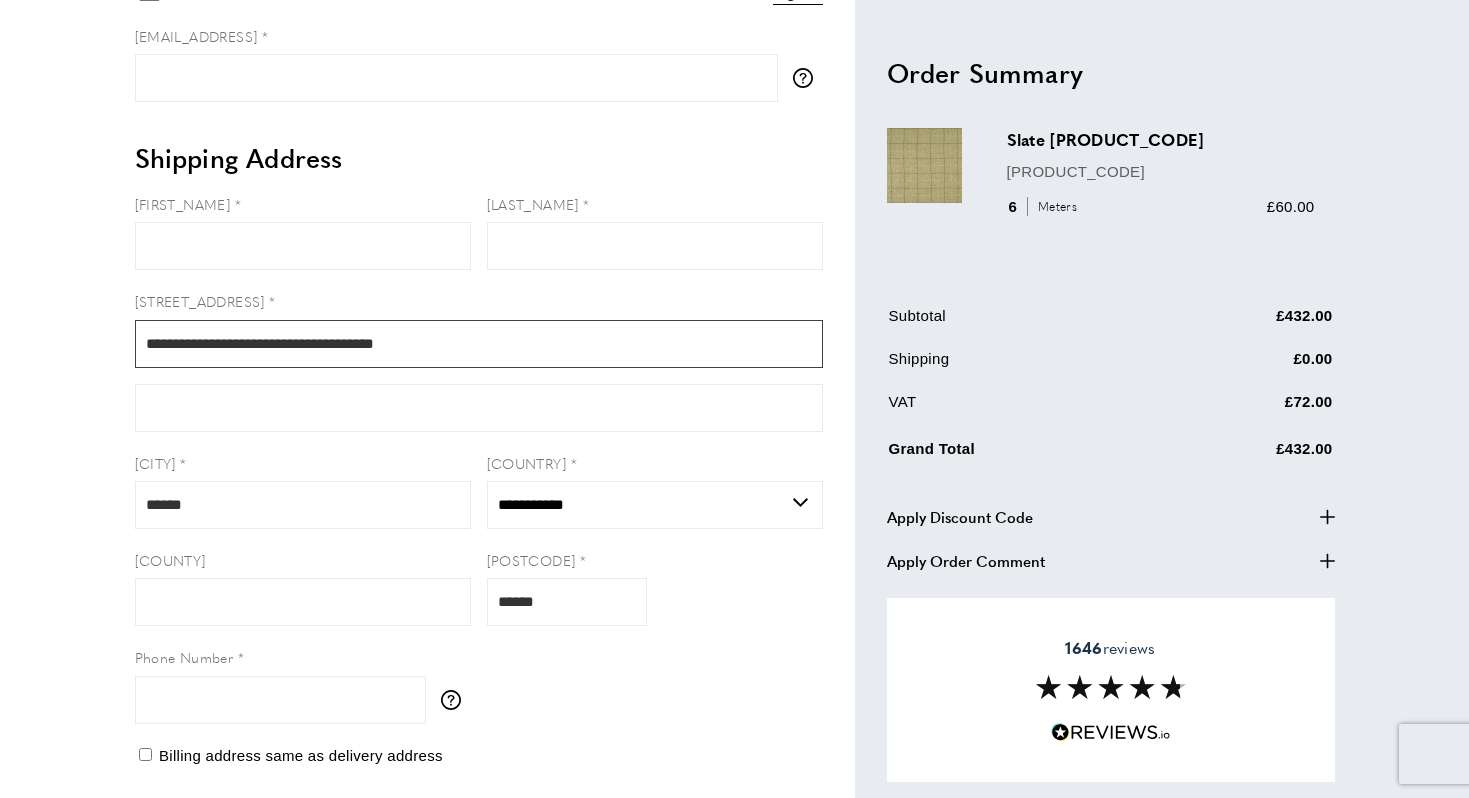 drag, startPoint x: 445, startPoint y: 348, endPoint x: 287, endPoint y: 335, distance: 158.5339 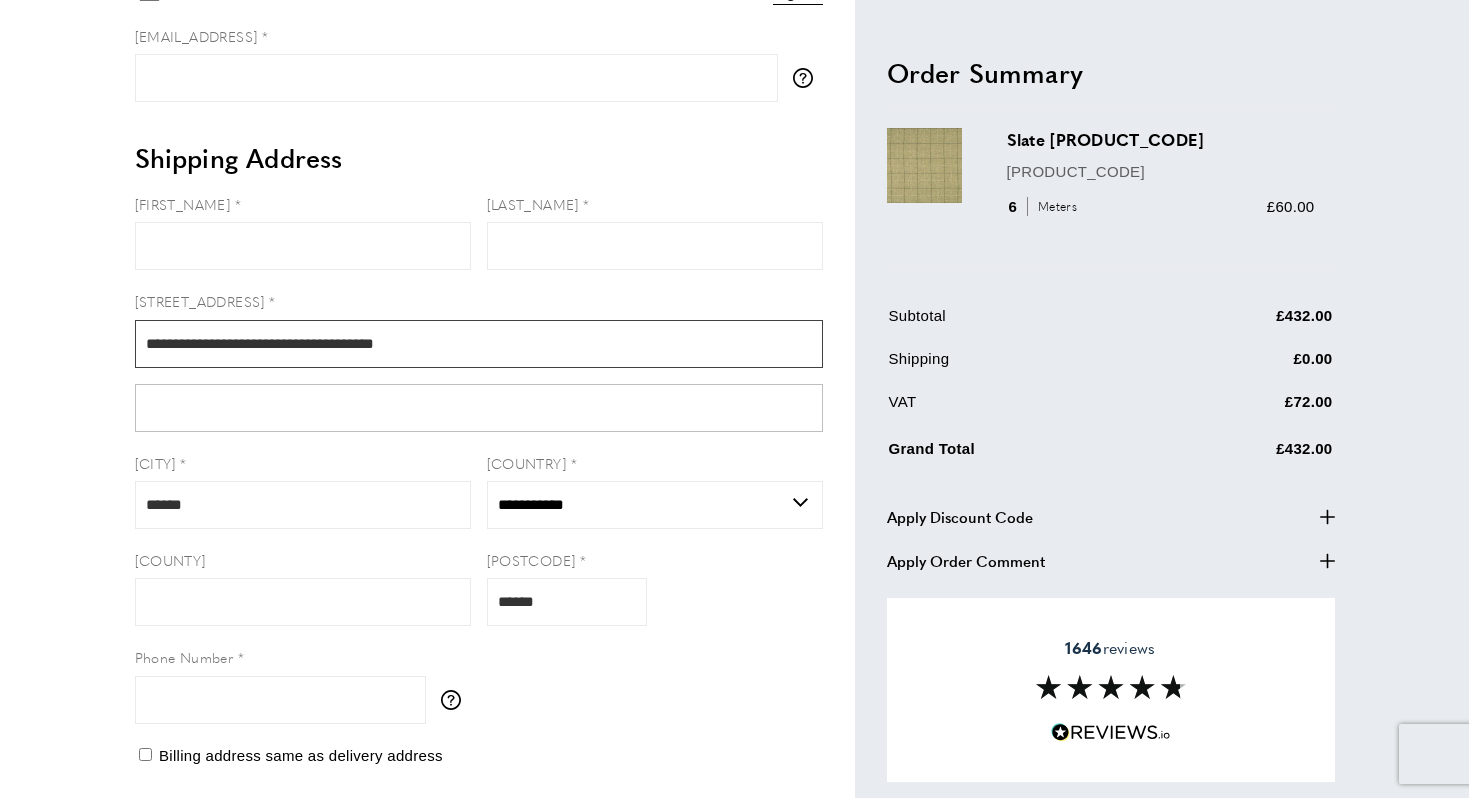 type on "**********" 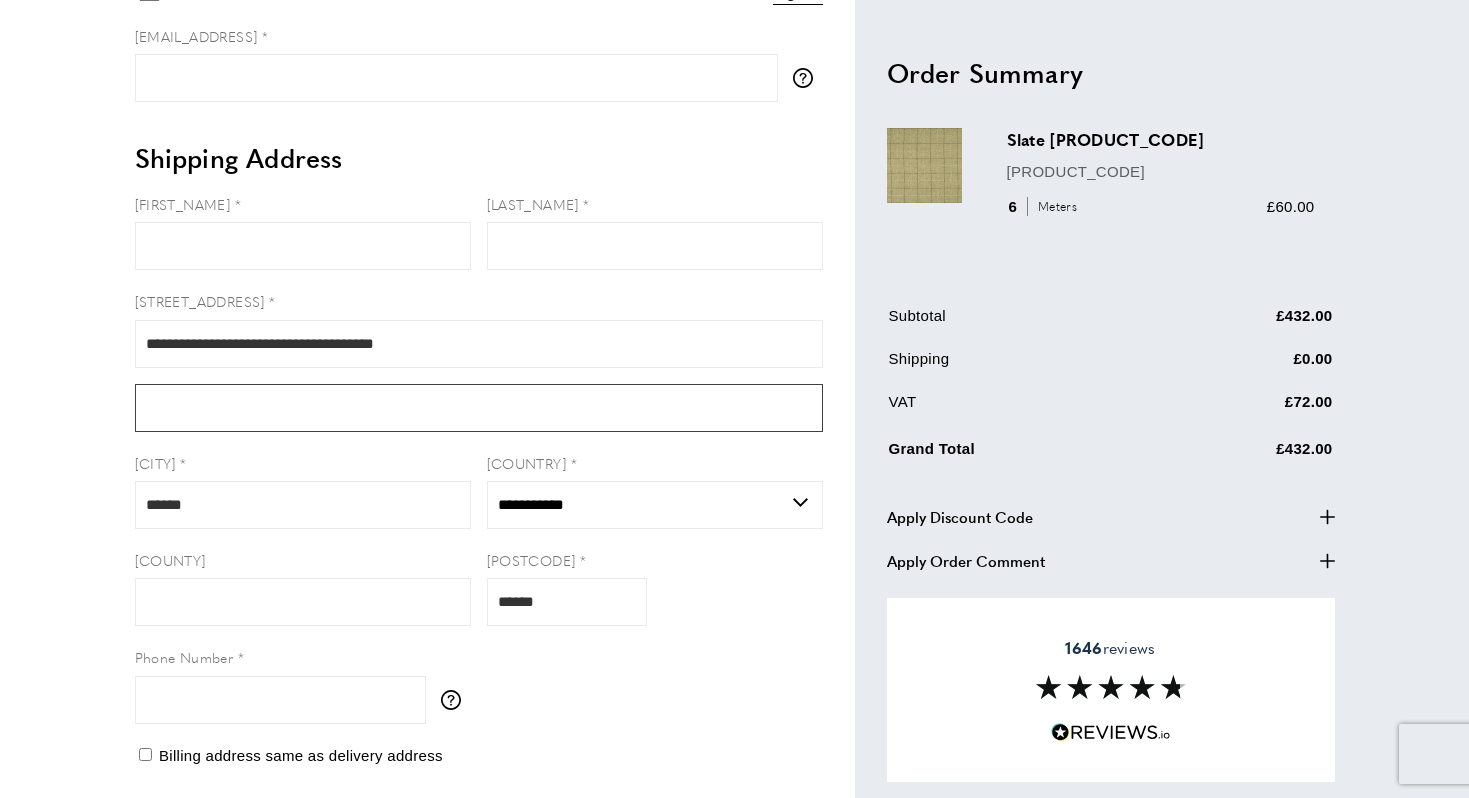 click on "Form field" at bounding box center [479, 408] 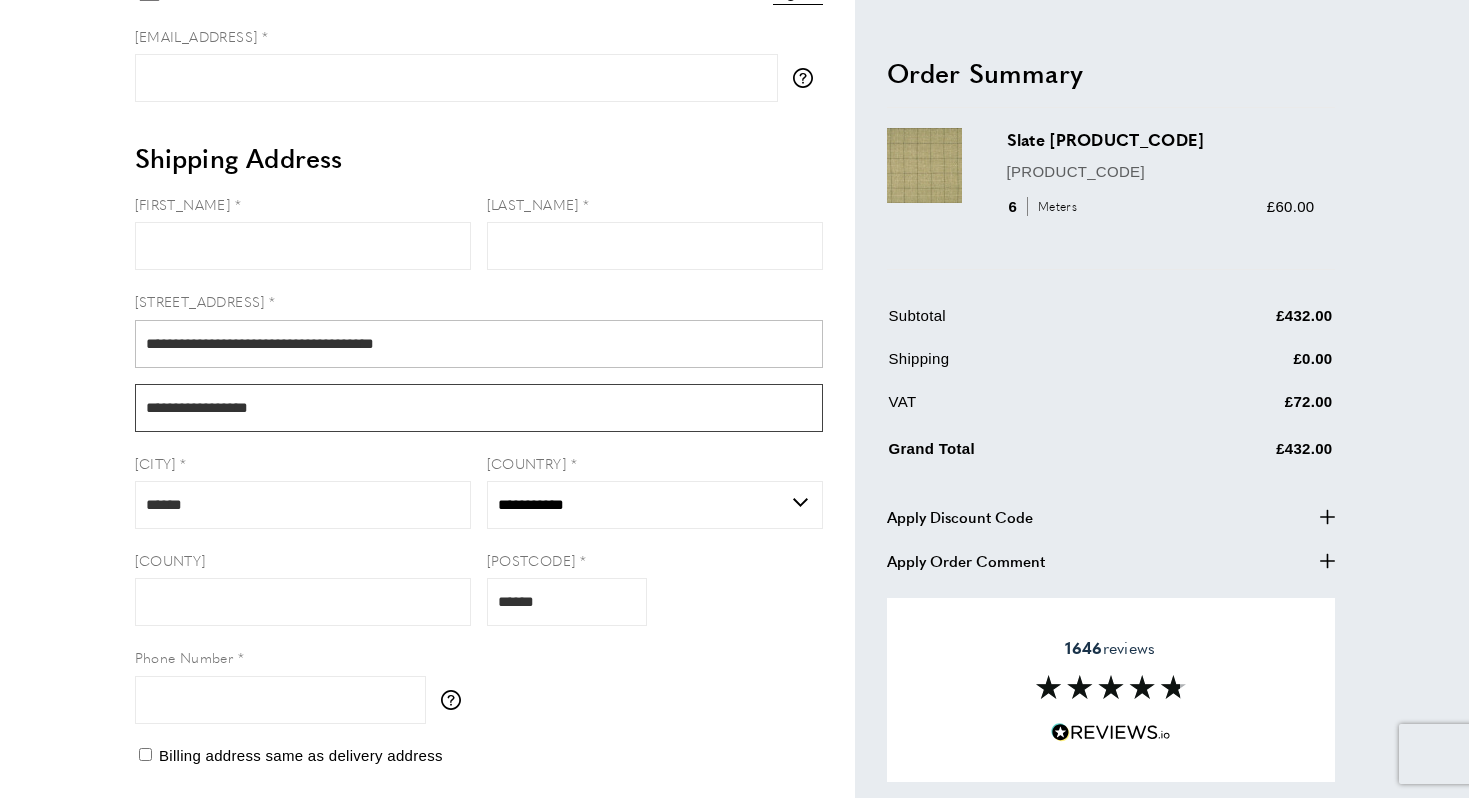 type on "**********" 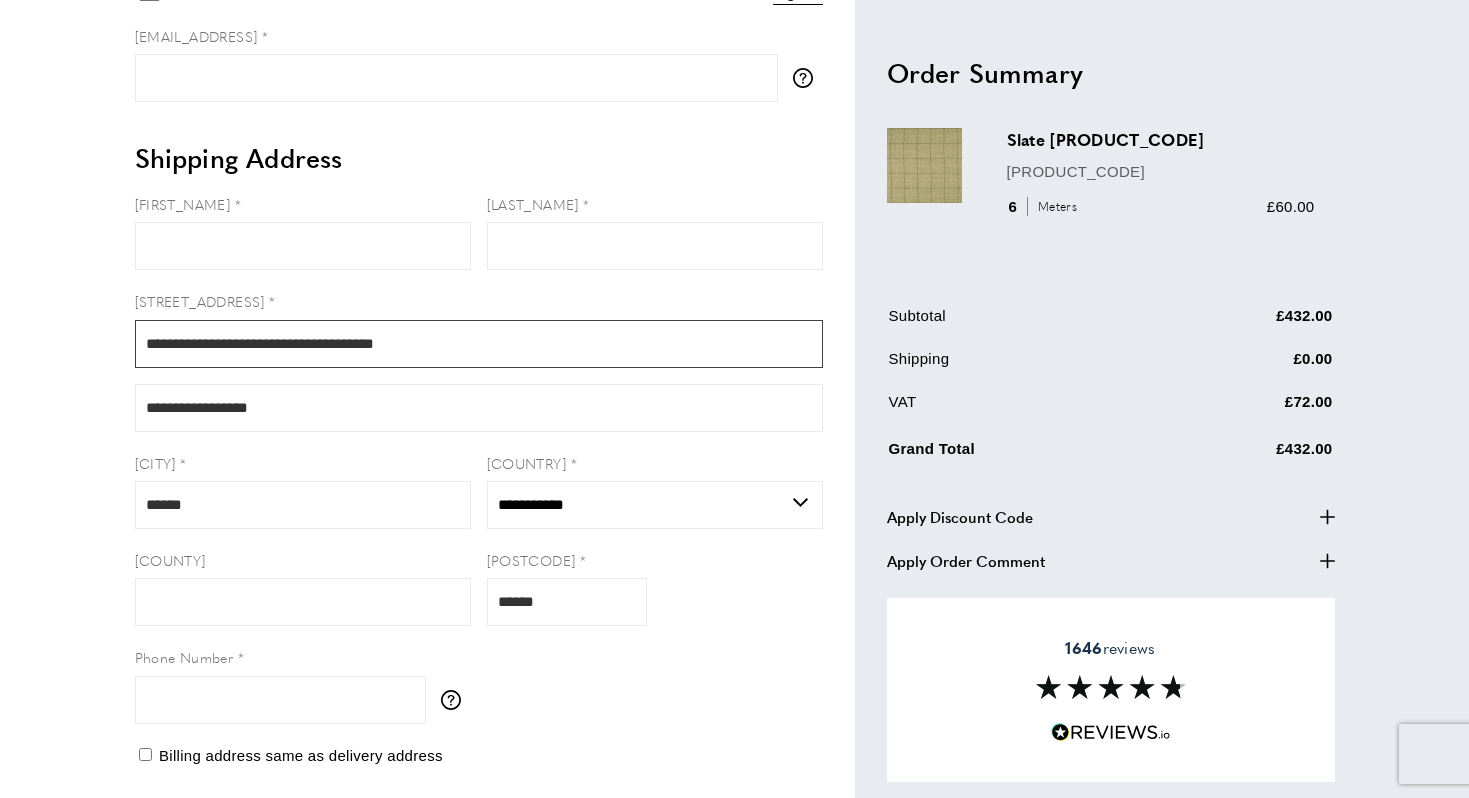 drag, startPoint x: 416, startPoint y: 346, endPoint x: 280, endPoint y: 343, distance: 136.03308 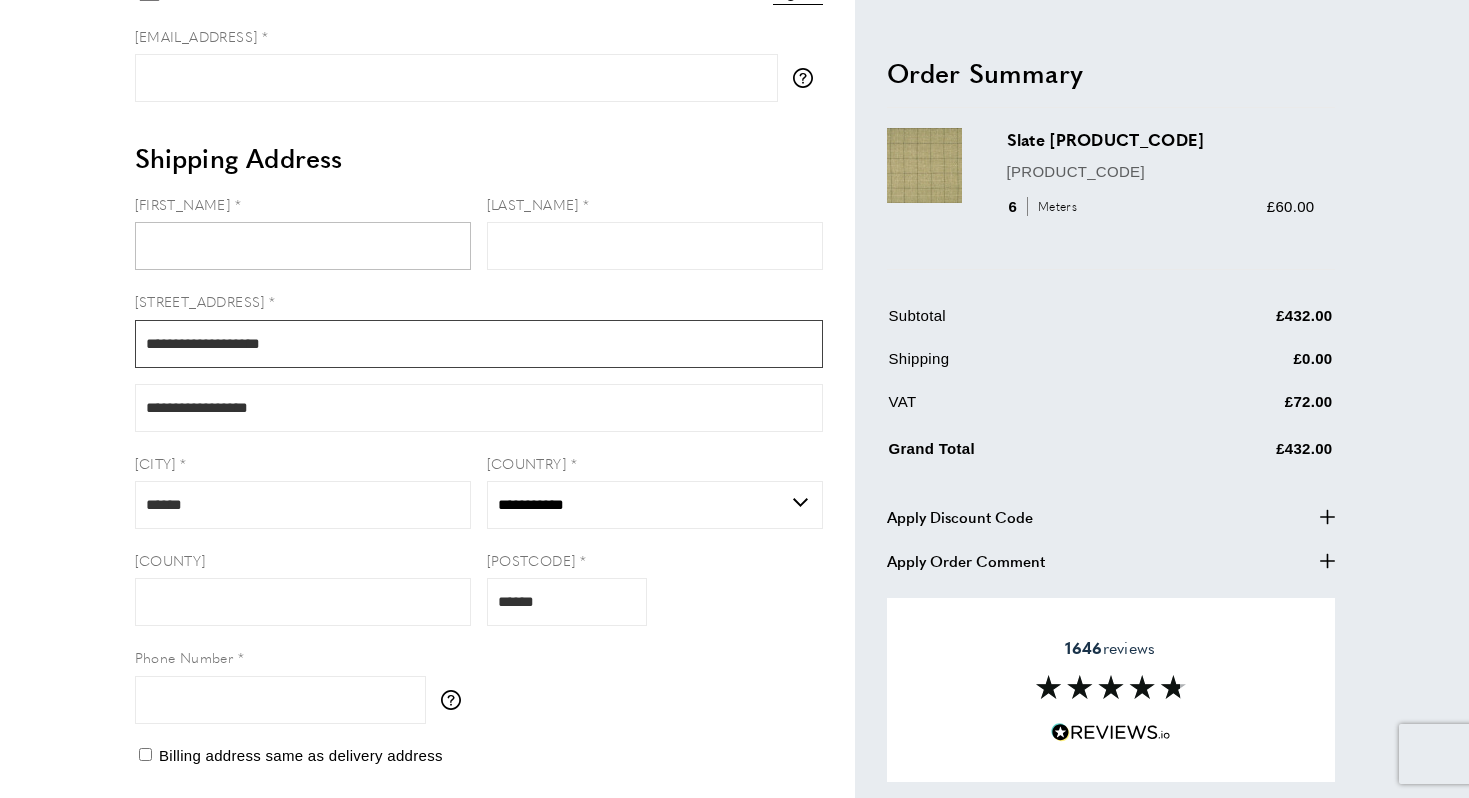 type on "**********" 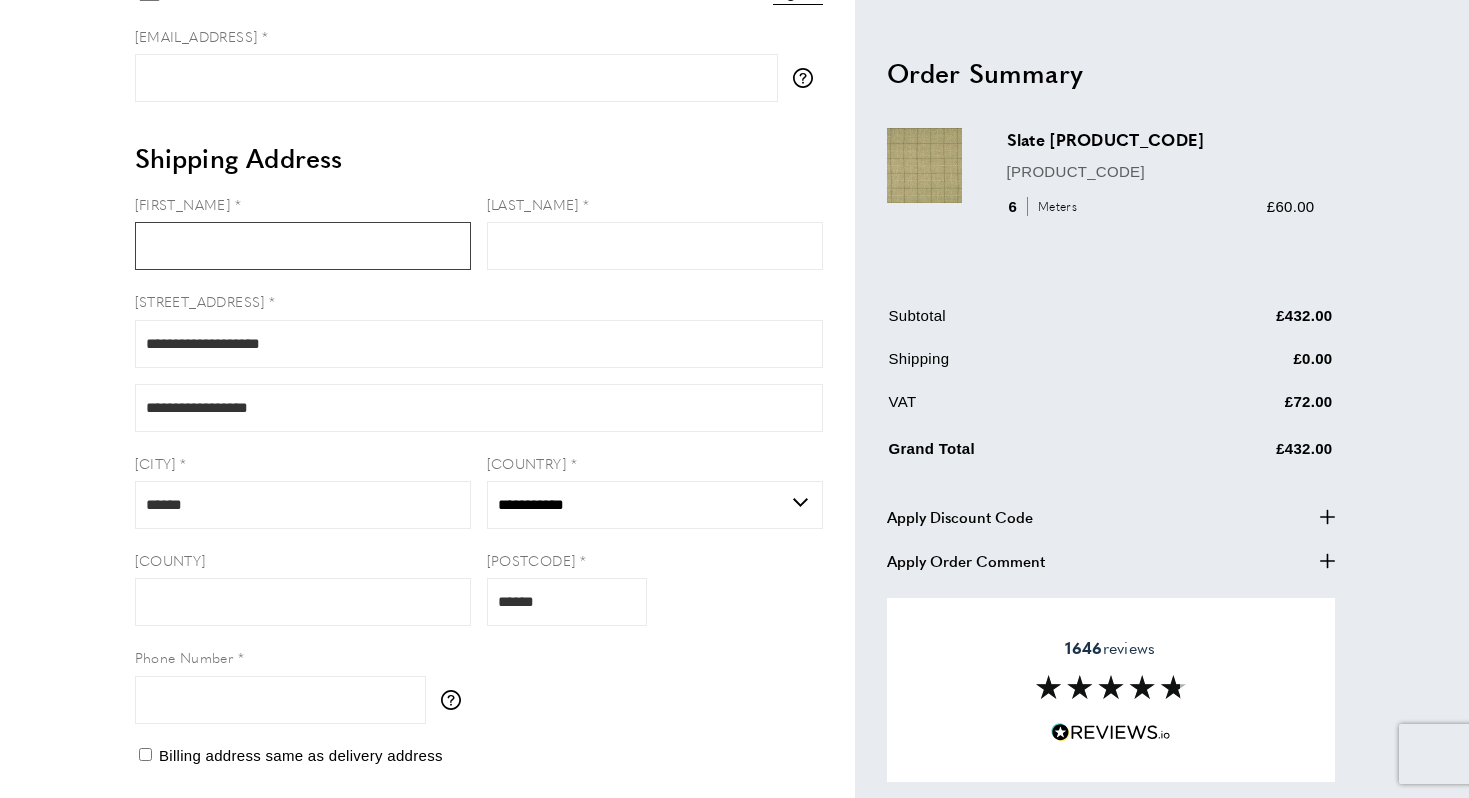click on "[FIRST_NAME]" at bounding box center (303, 246) 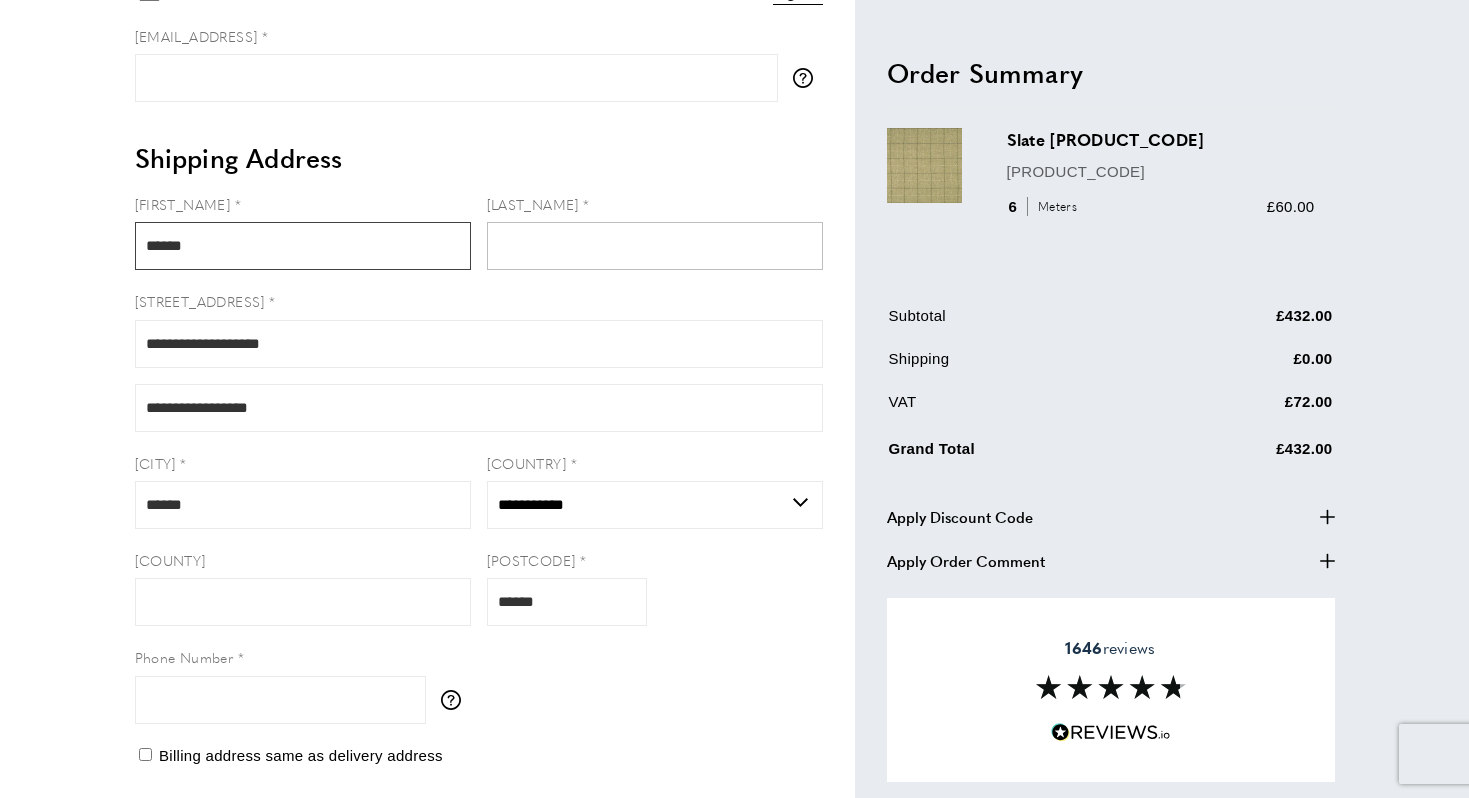 type on "******" 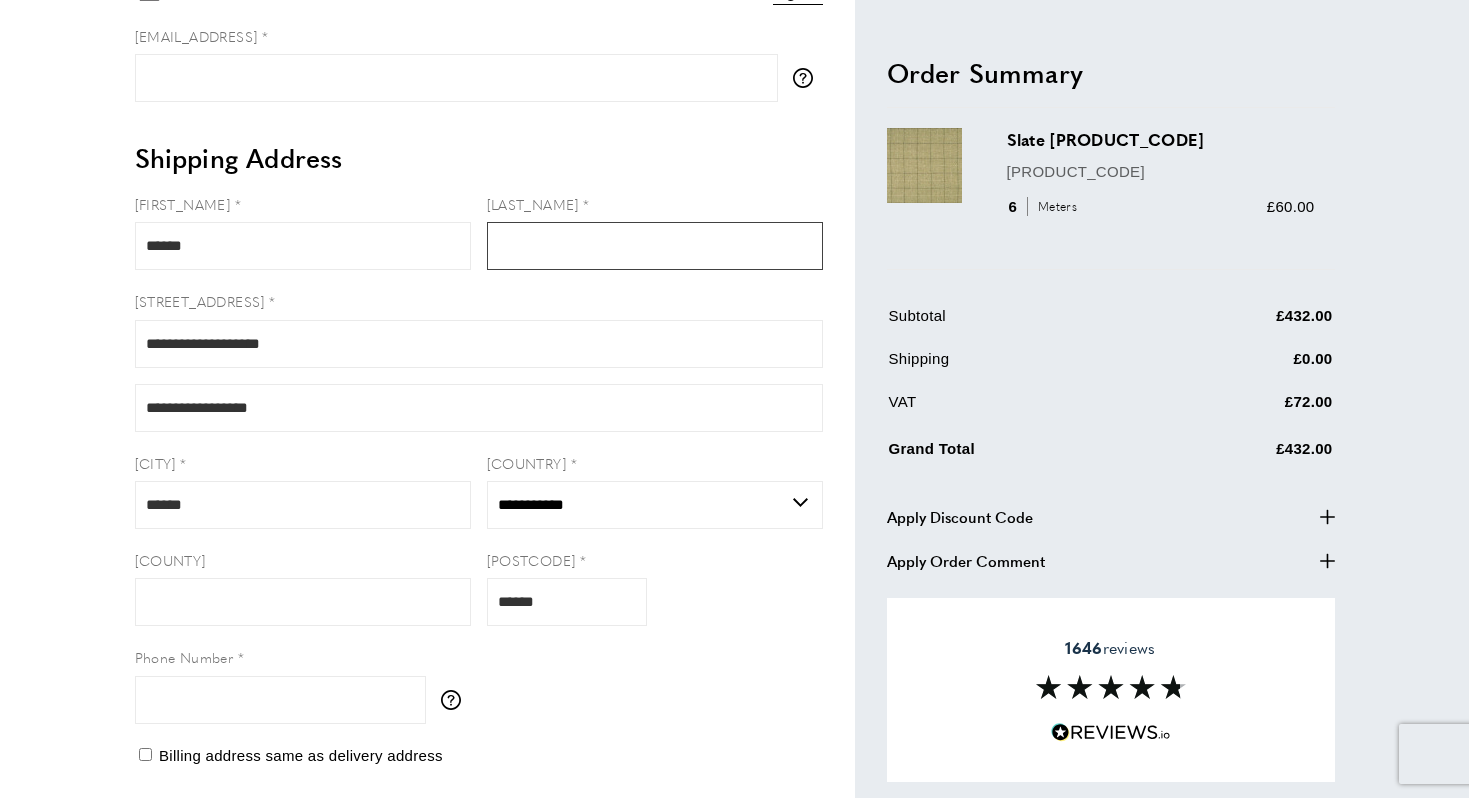 click on "[LAST_NAME]" at bounding box center (655, 246) 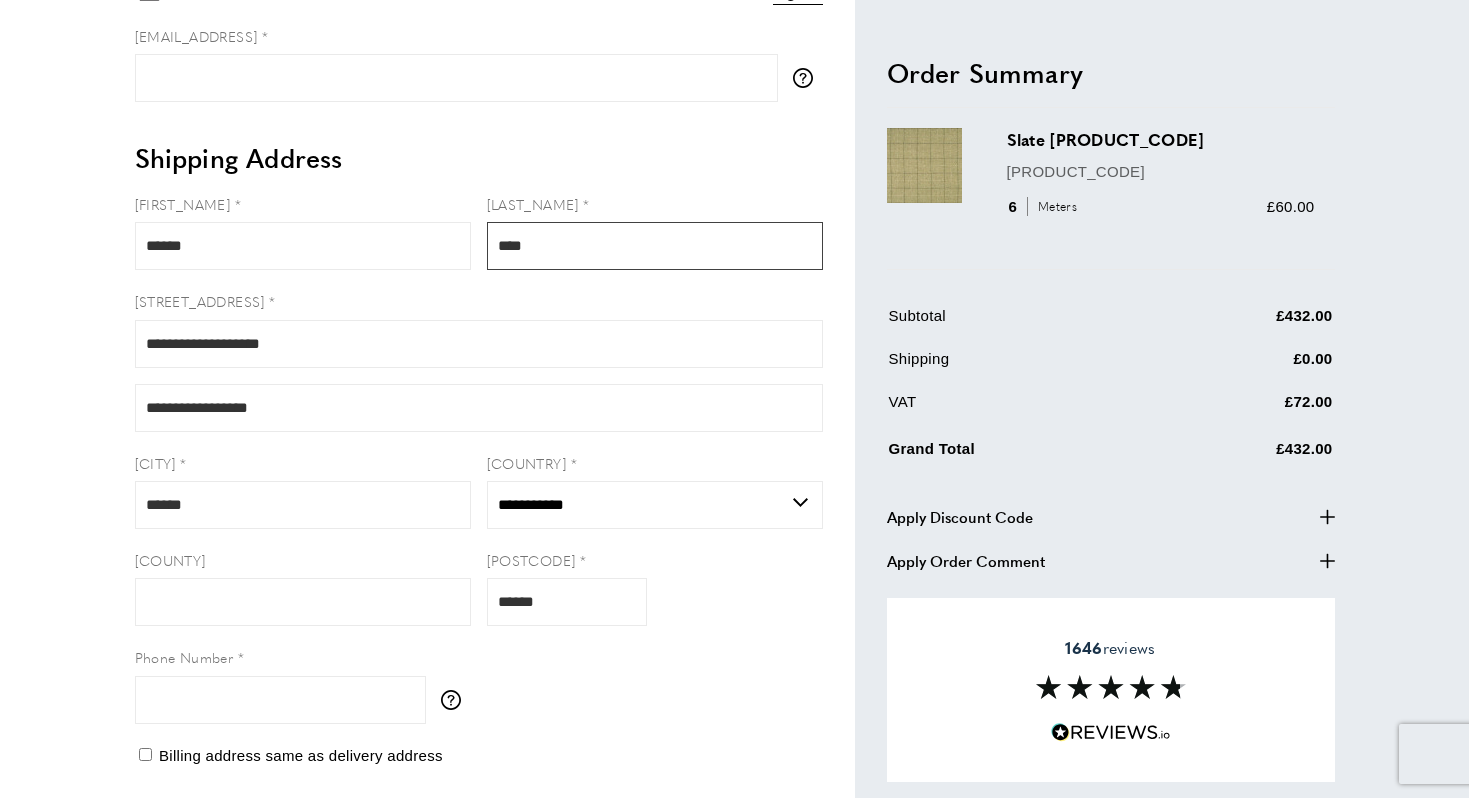 type on "****" 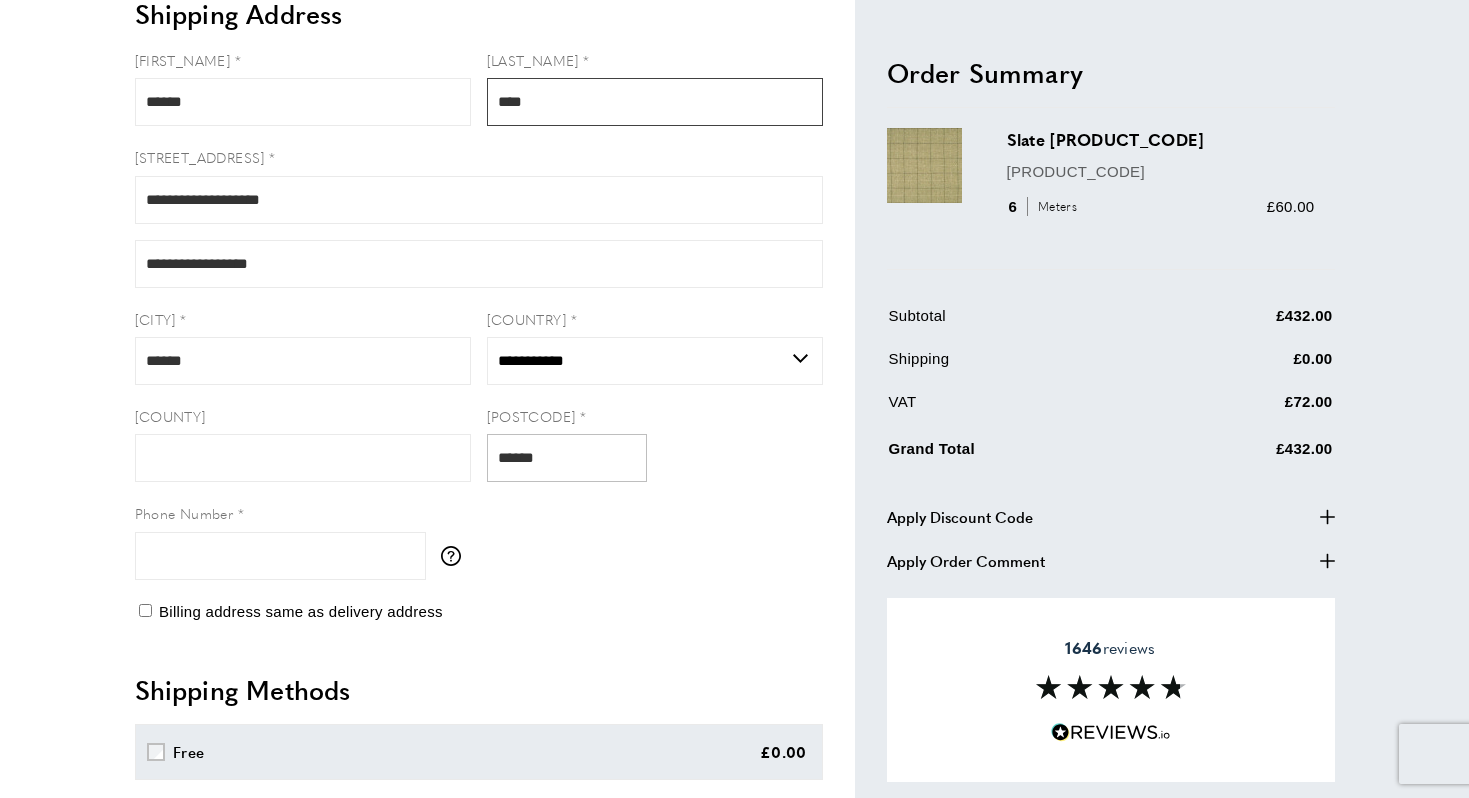 scroll, scrollTop: 231, scrollLeft: 0, axis: vertical 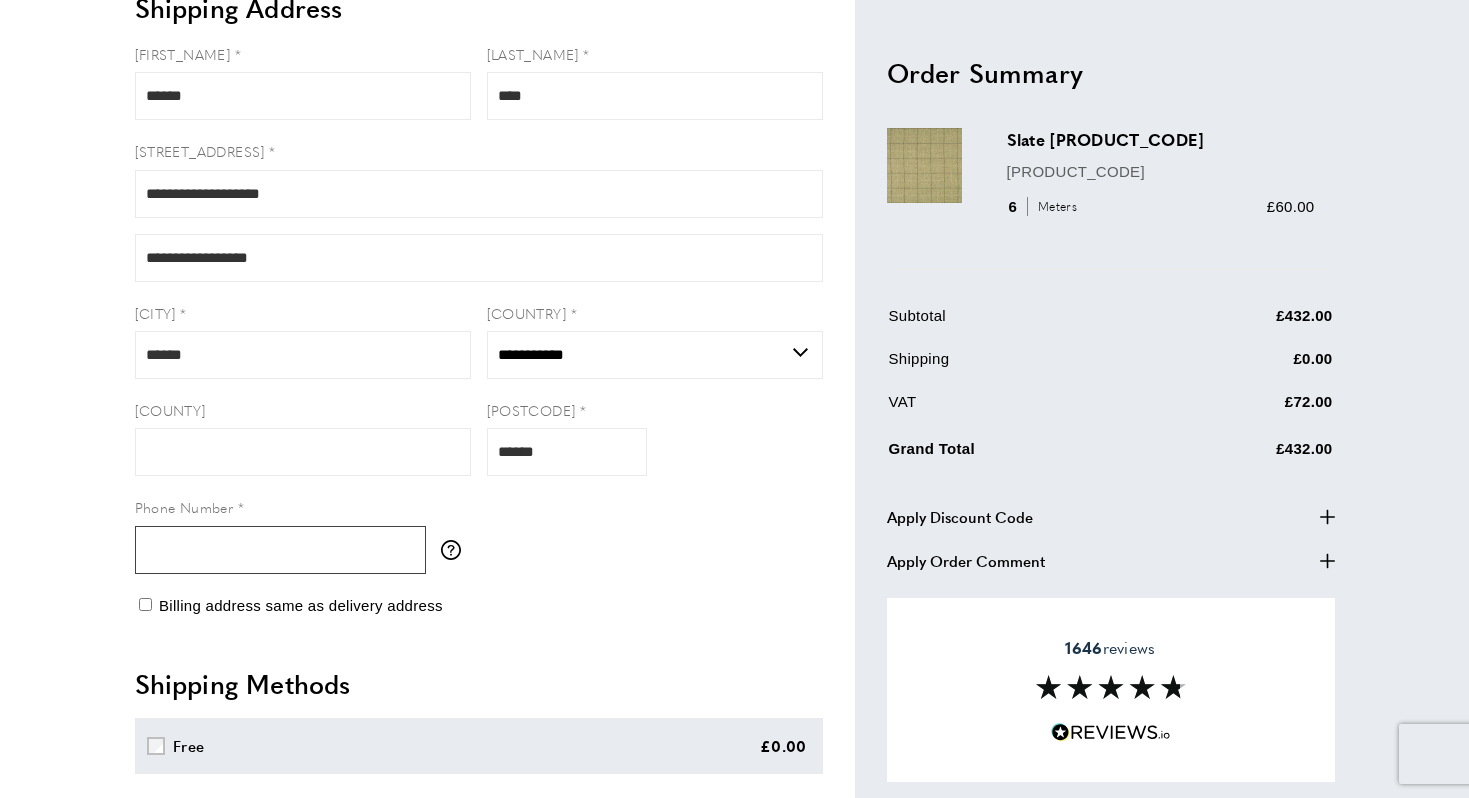 click on "Phone Number" at bounding box center [280, 550] 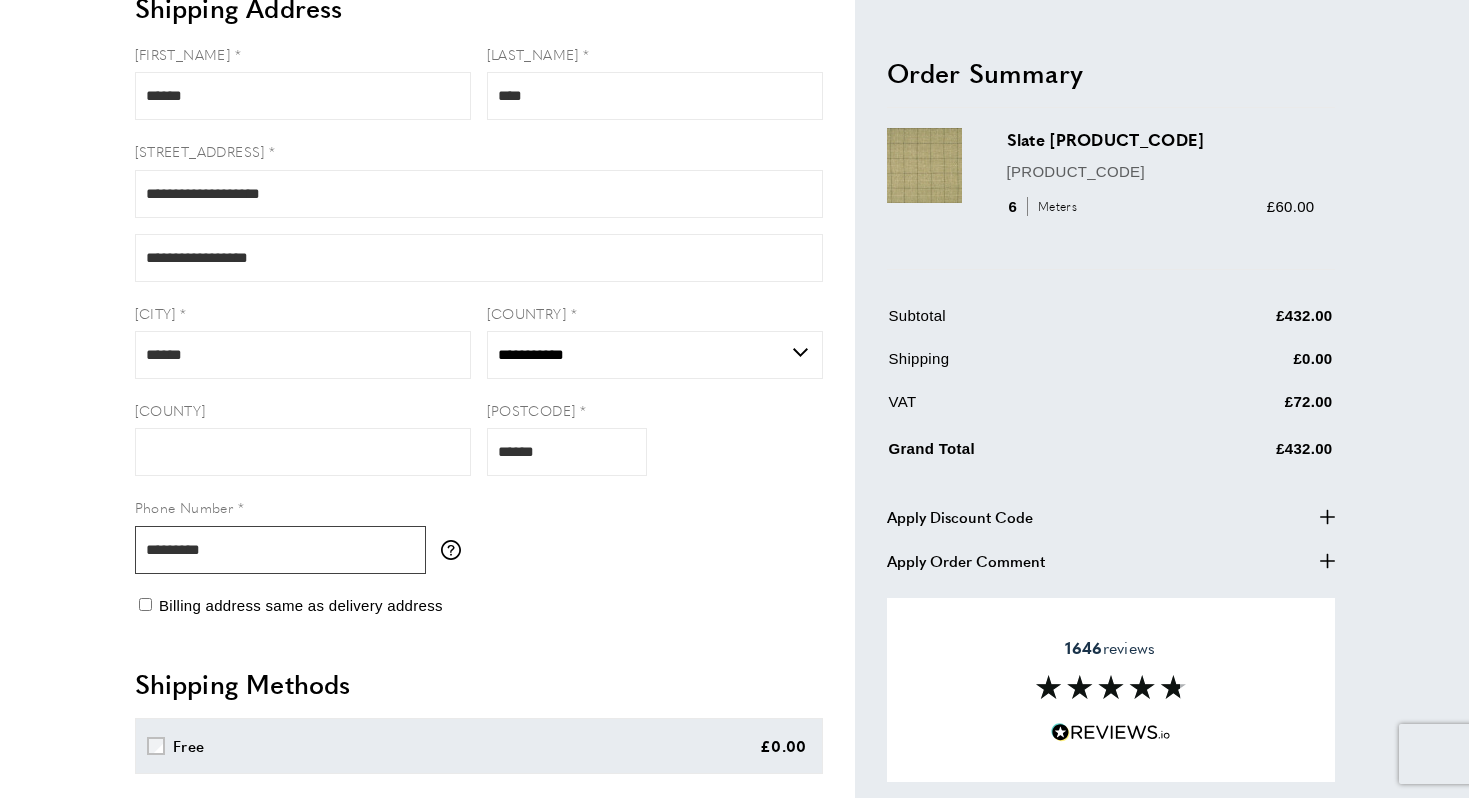 type on "**********" 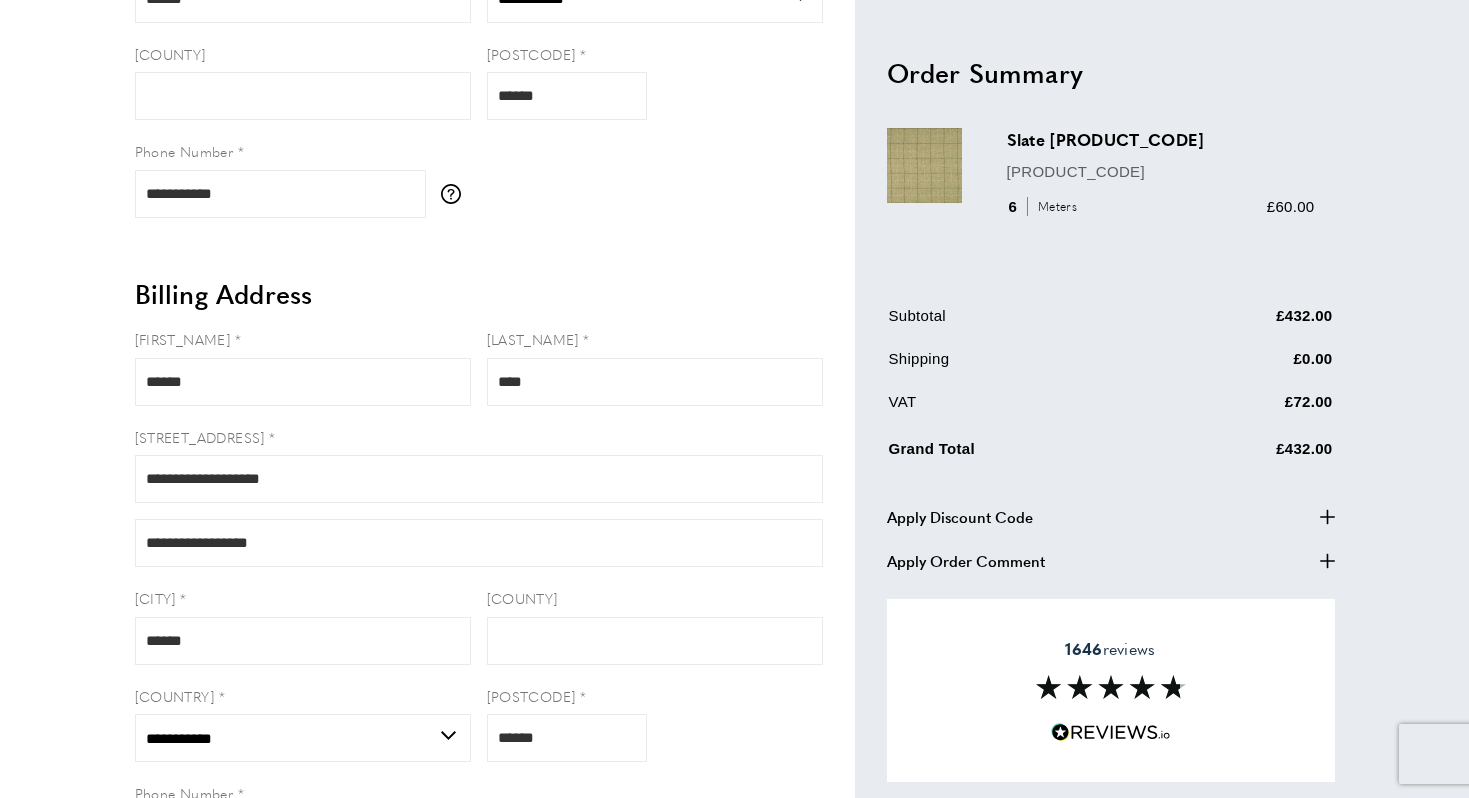 scroll, scrollTop: 593, scrollLeft: 0, axis: vertical 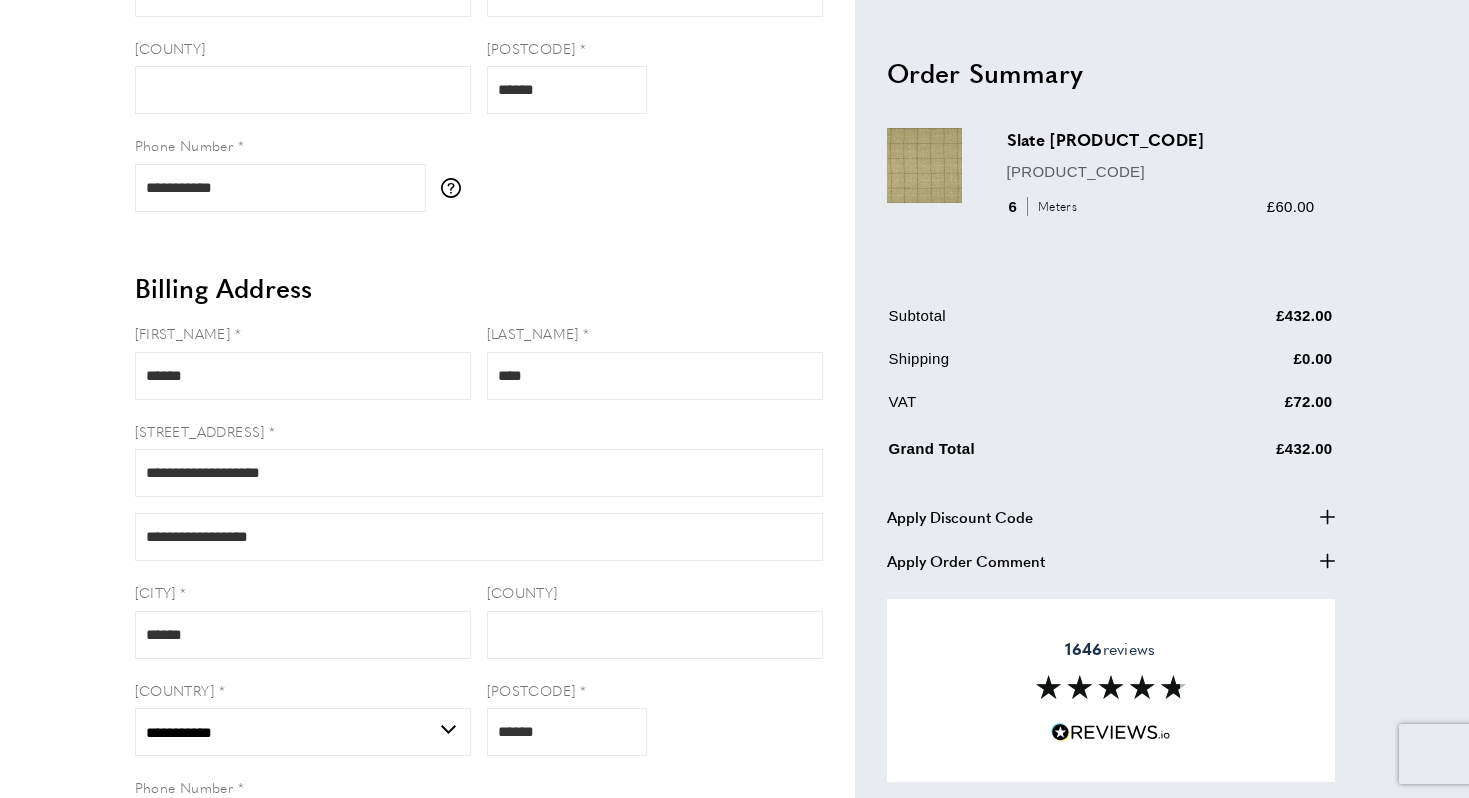 drag, startPoint x: 1343, startPoint y: 449, endPoint x: 1243, endPoint y: 449, distance: 100 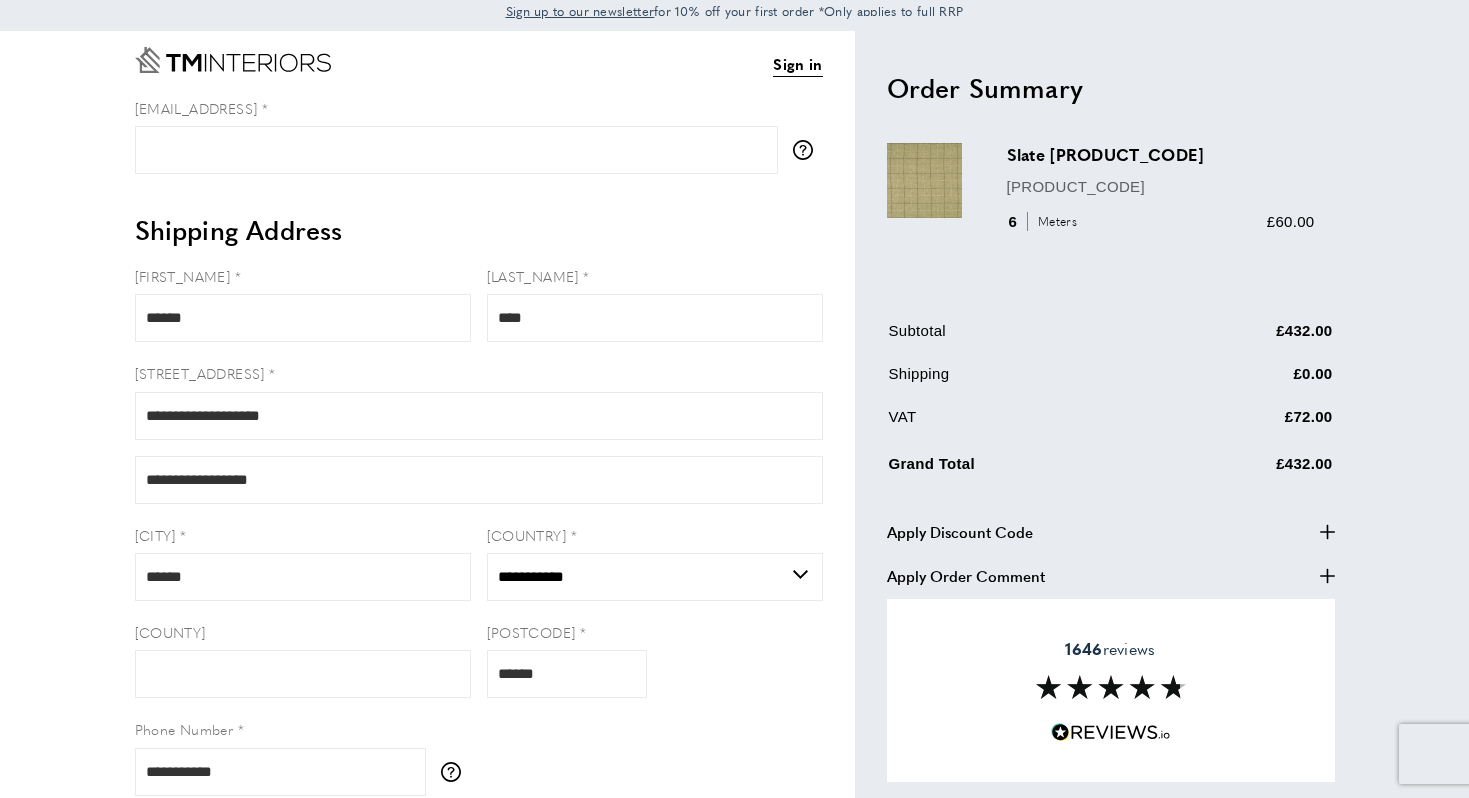 scroll, scrollTop: 0, scrollLeft: 0, axis: both 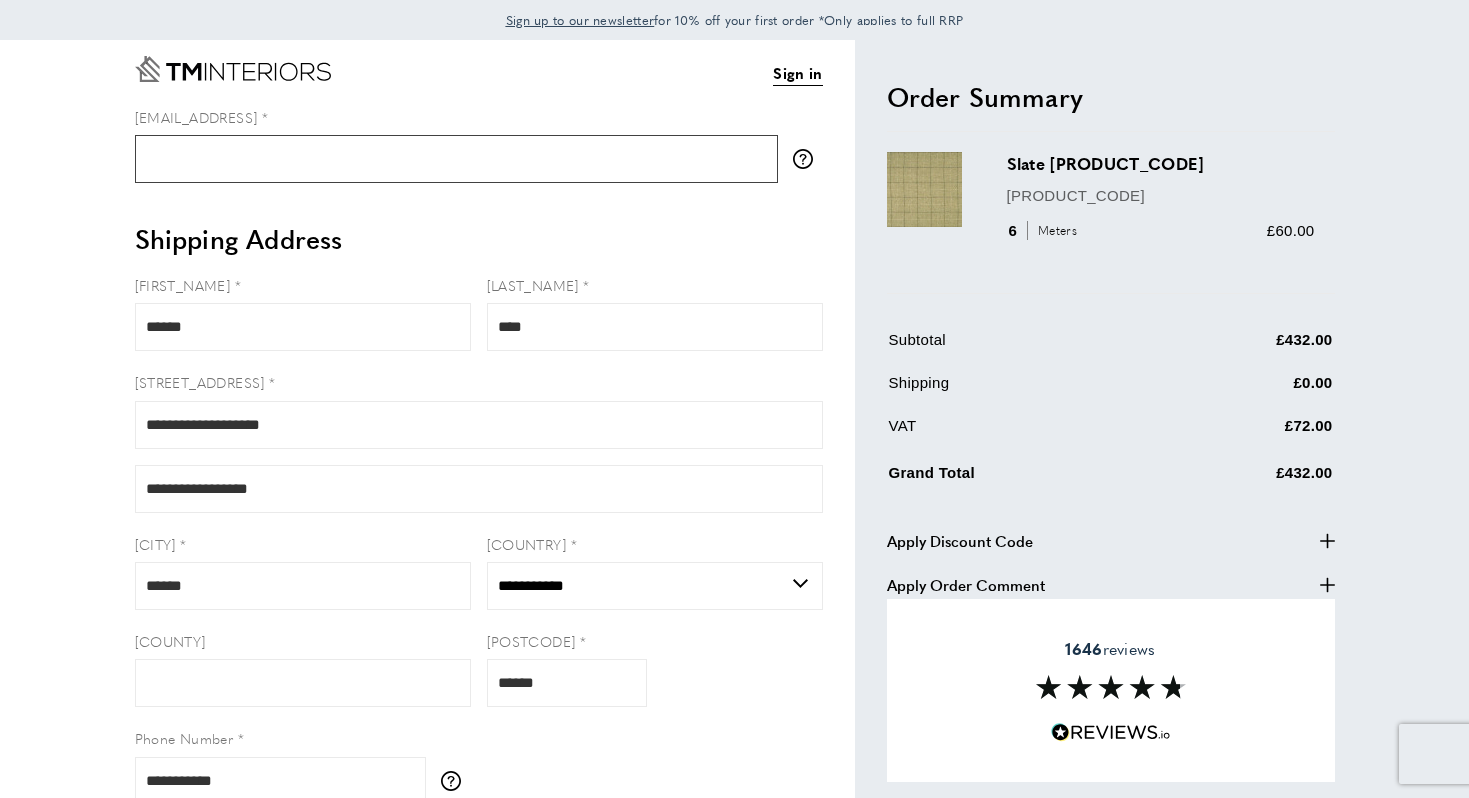 click on "[EMAIL_ADDRESS]" at bounding box center [456, 159] 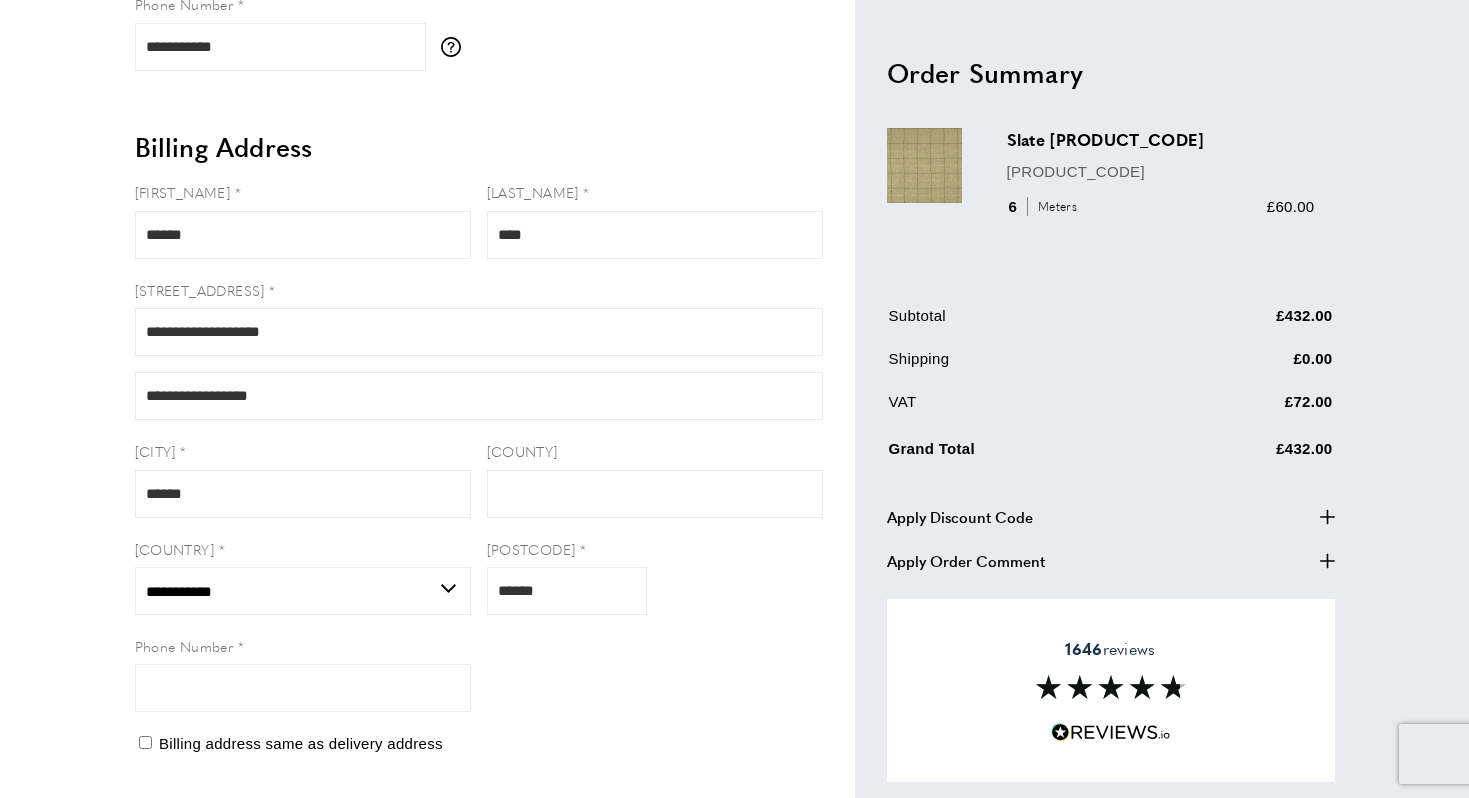 scroll, scrollTop: 743, scrollLeft: 0, axis: vertical 